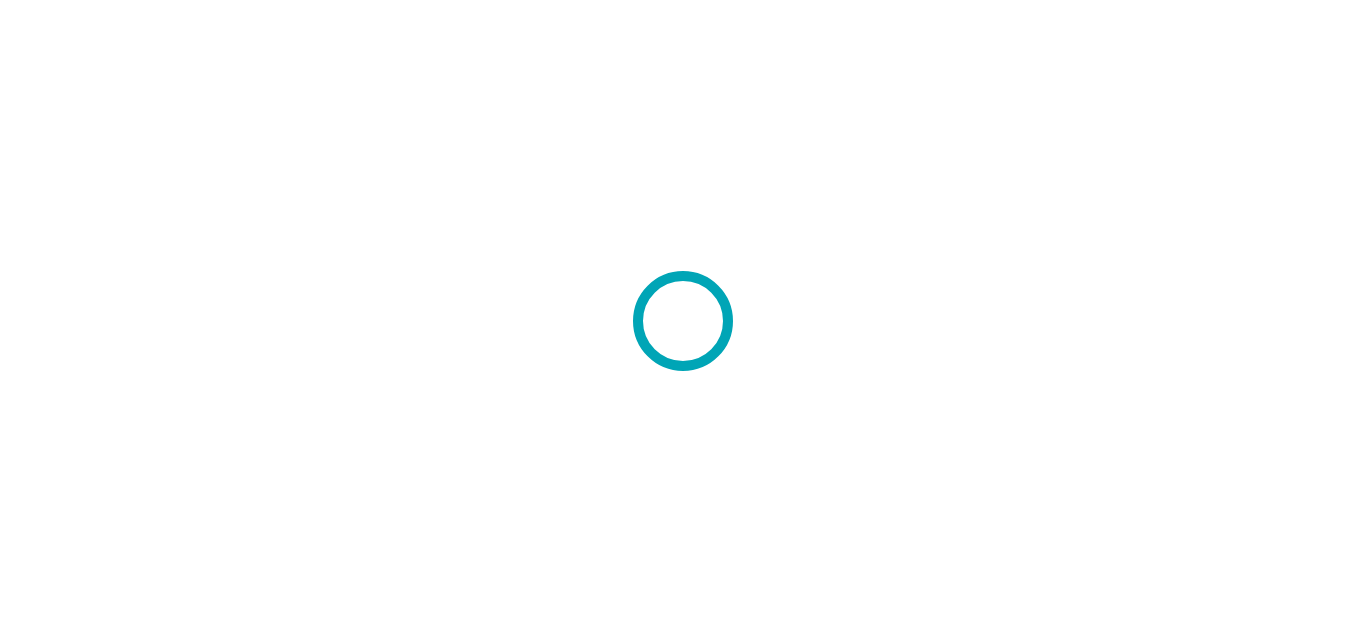 scroll, scrollTop: 0, scrollLeft: 0, axis: both 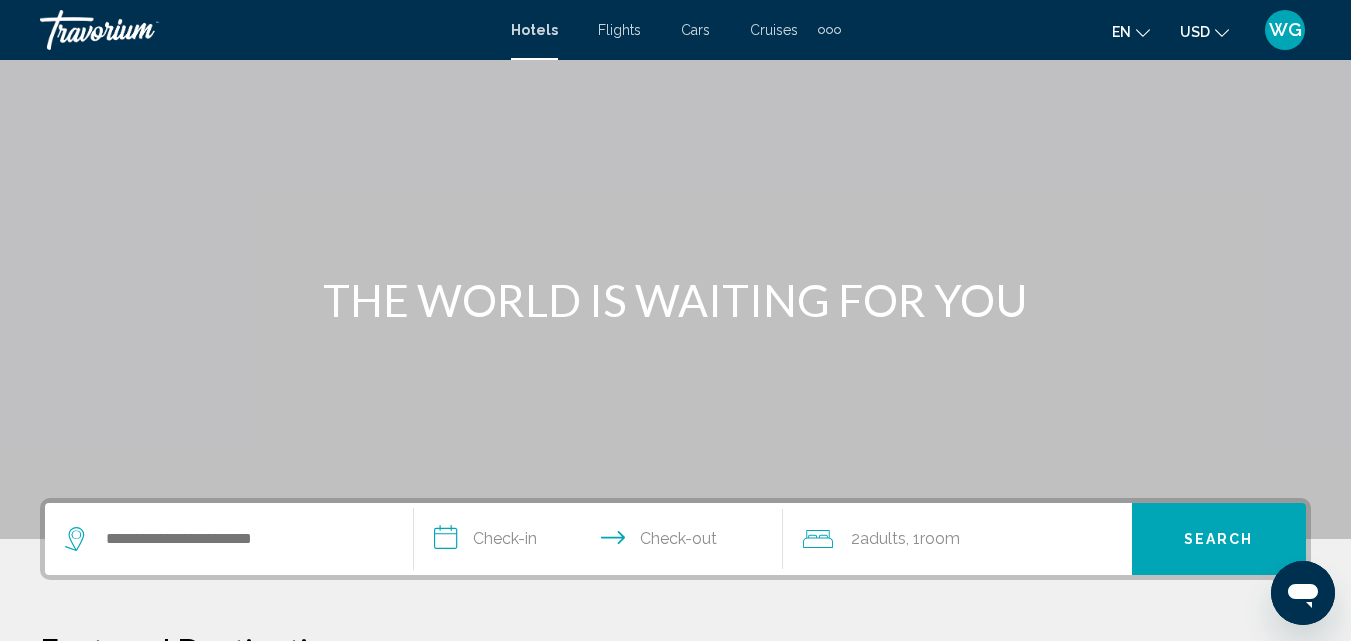 click on "Cruises" at bounding box center [774, 30] 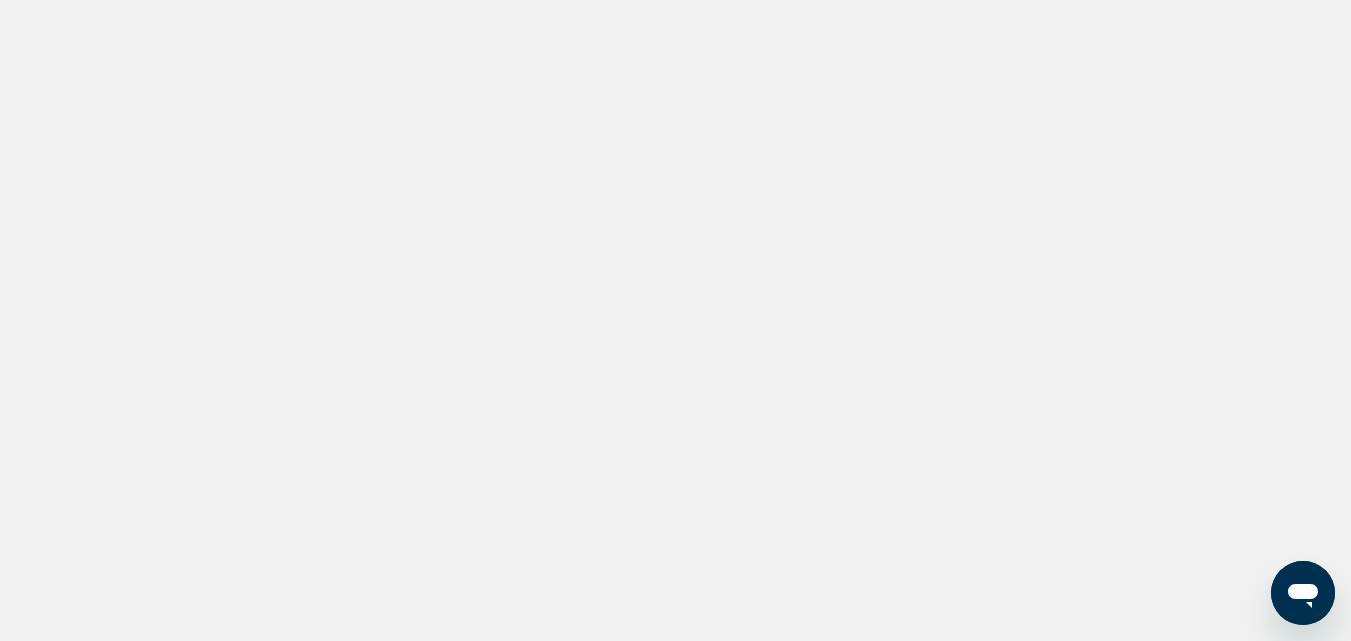 scroll, scrollTop: 0, scrollLeft: 0, axis: both 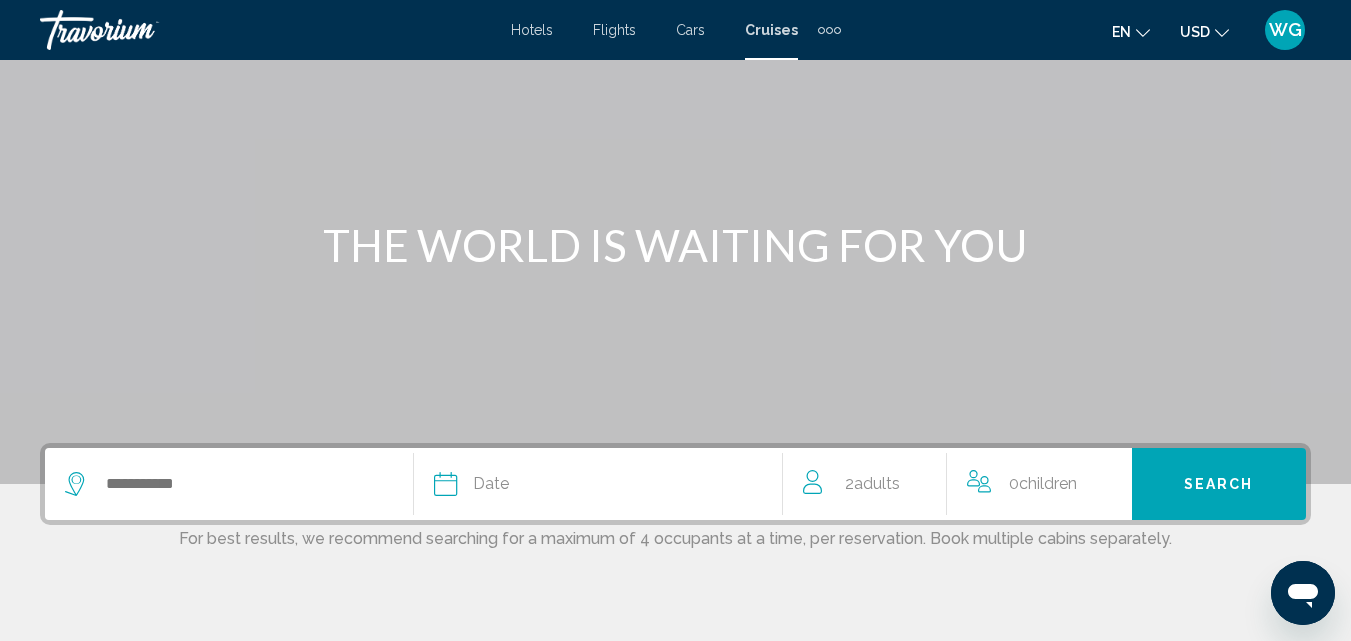 click on "Cruises" at bounding box center (771, 30) 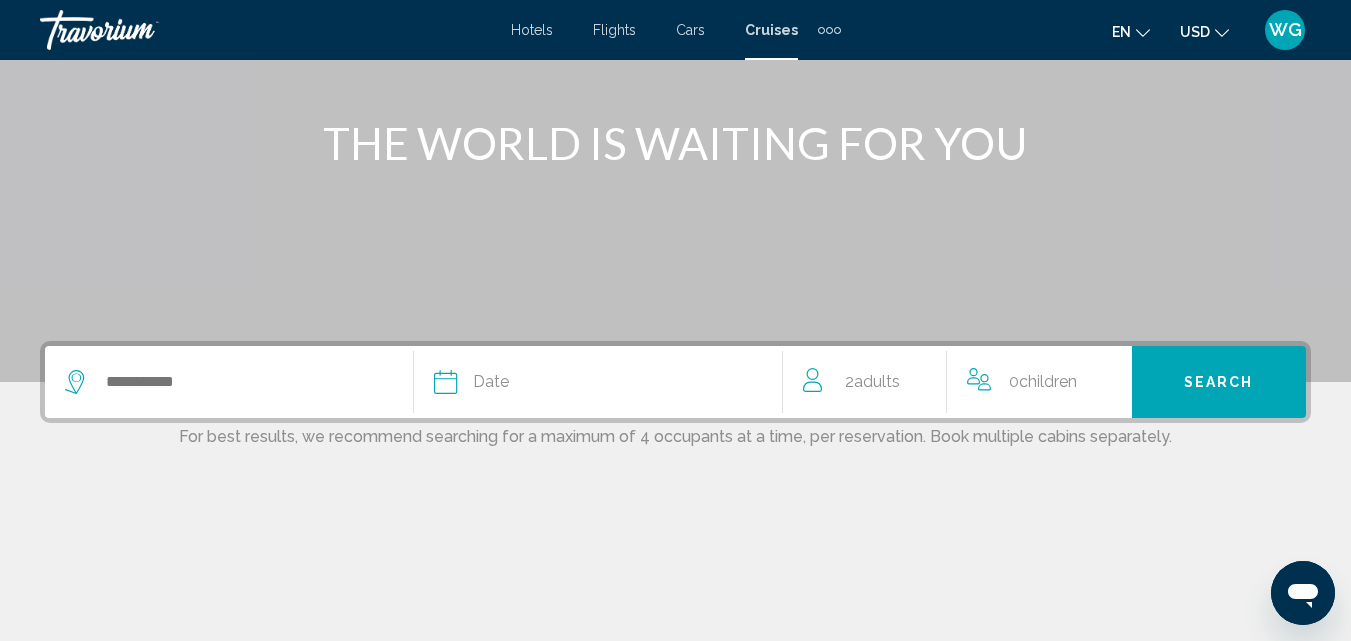 scroll, scrollTop: 468, scrollLeft: 0, axis: vertical 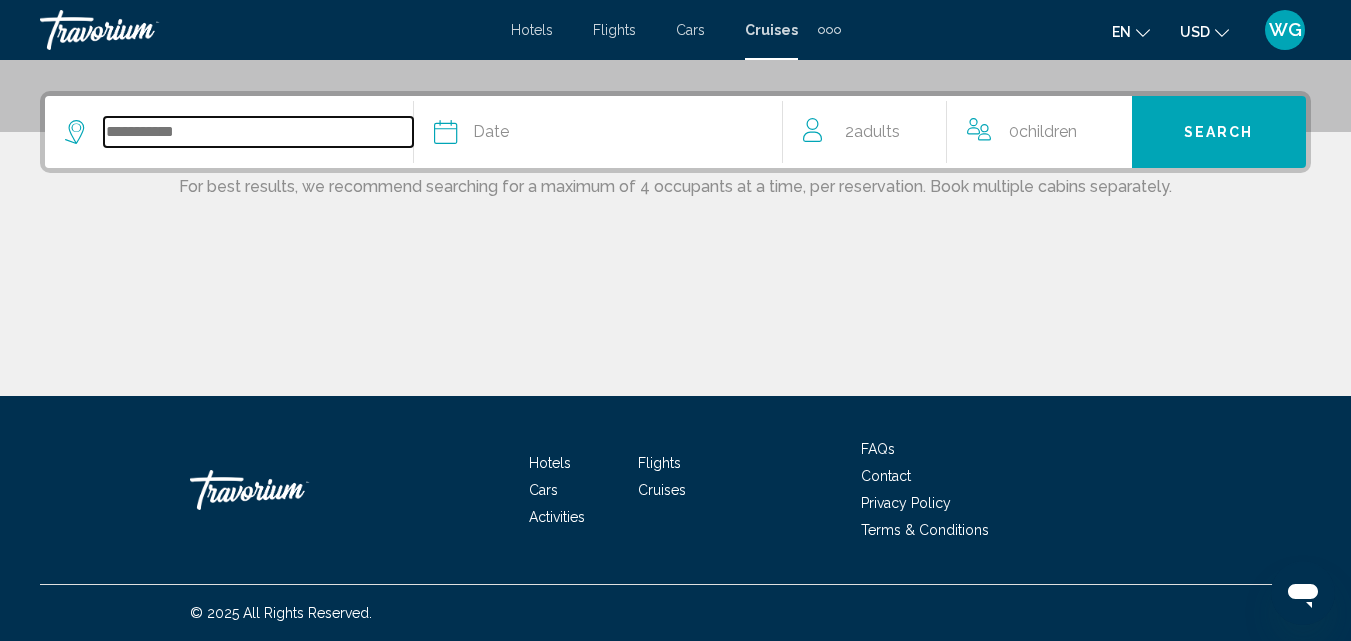 click at bounding box center [258, 132] 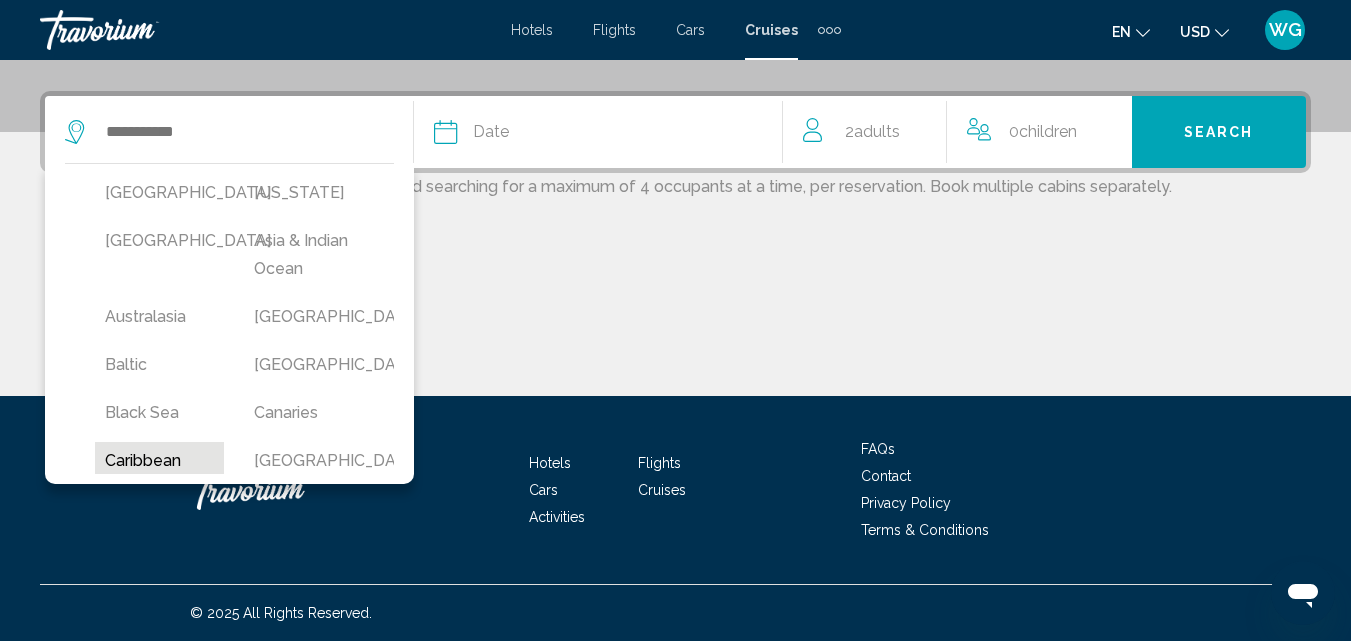 click on "Caribbean" at bounding box center (159, 461) 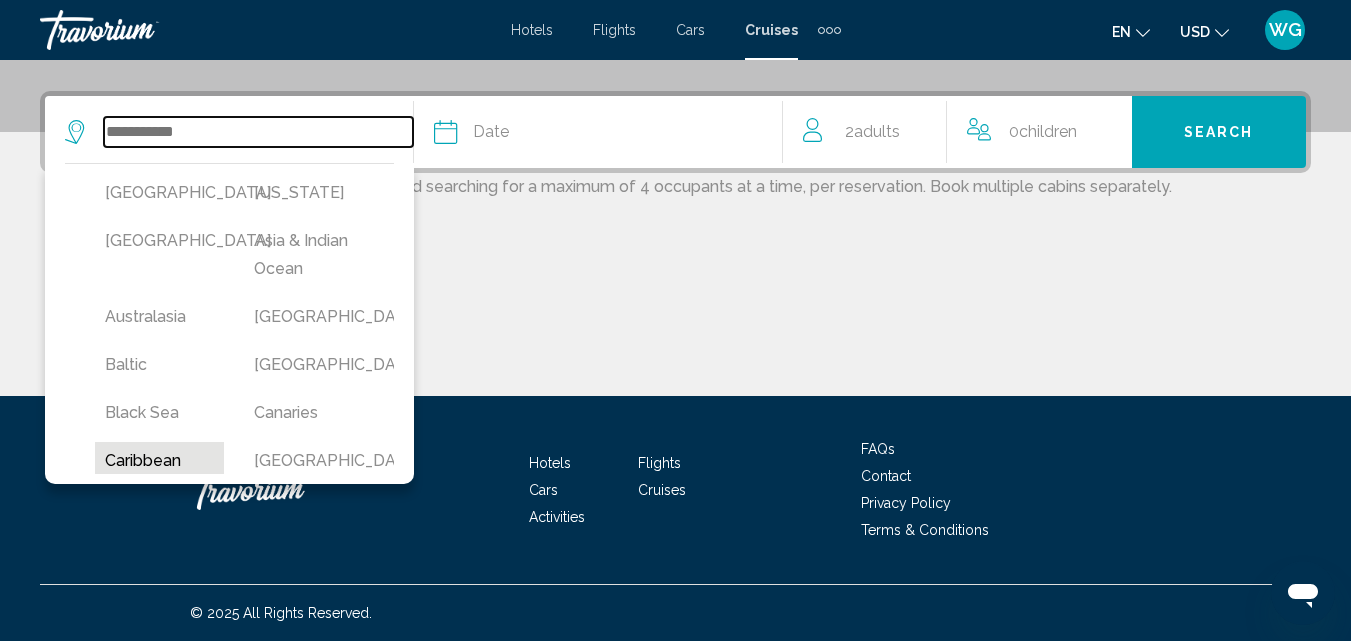 type on "*********" 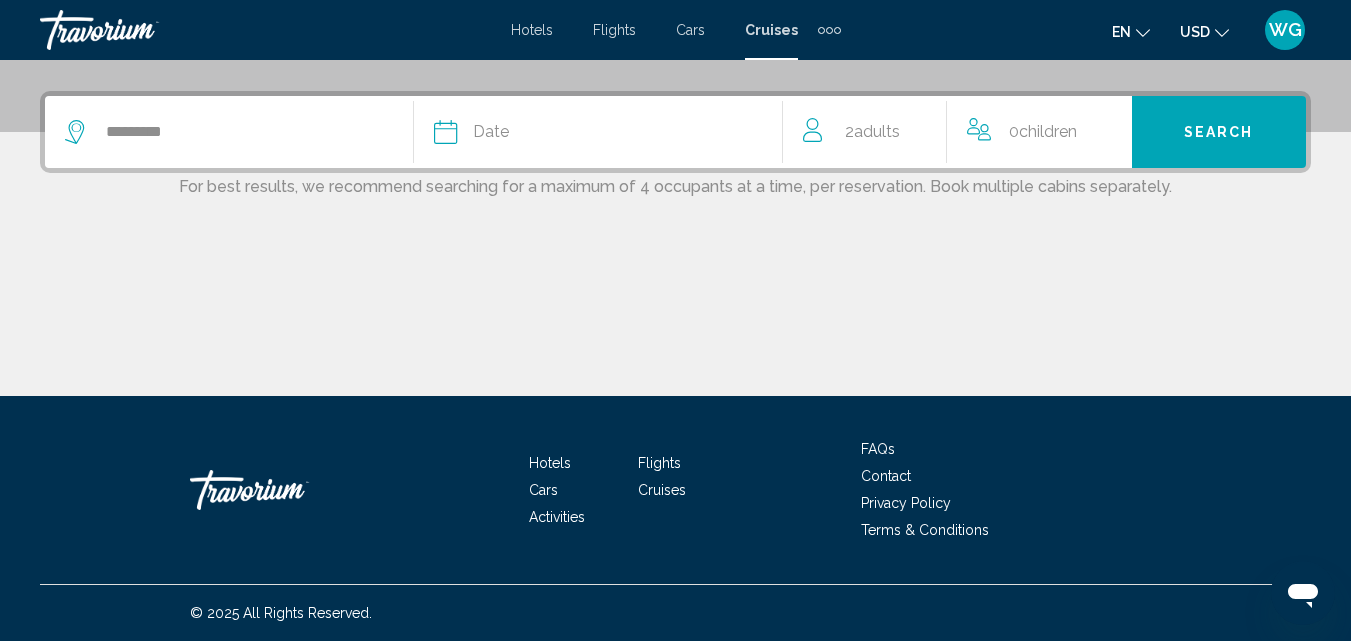 click on "Date" 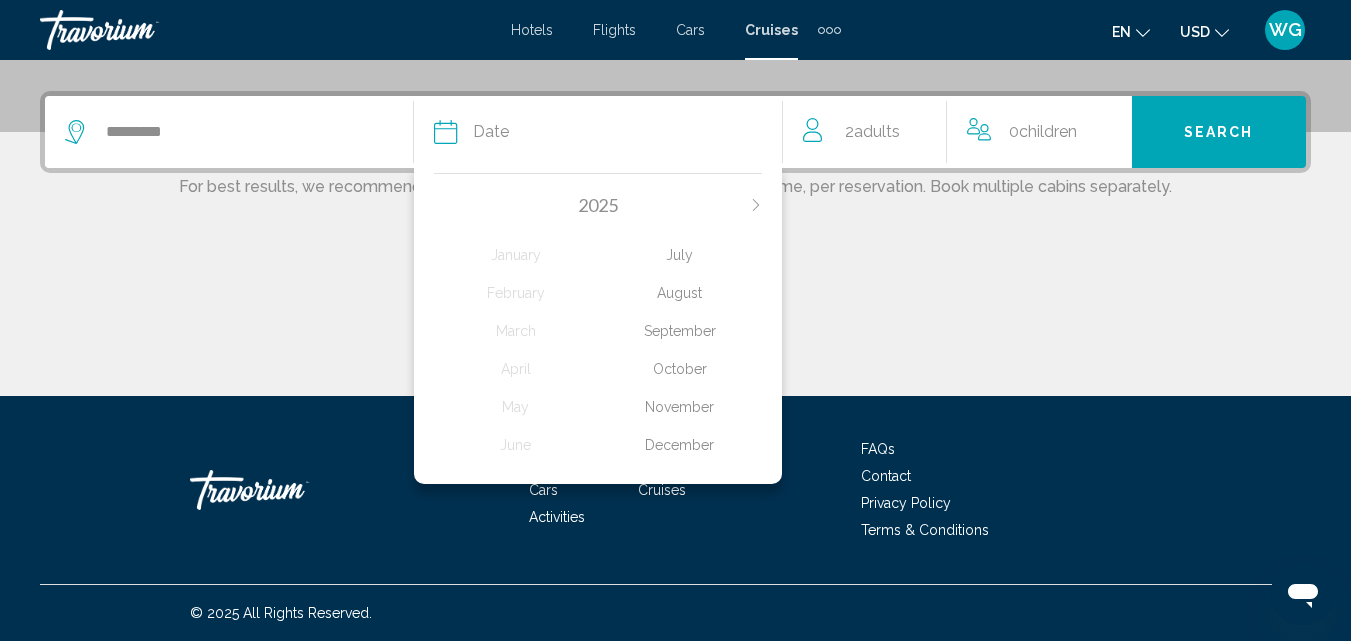 click 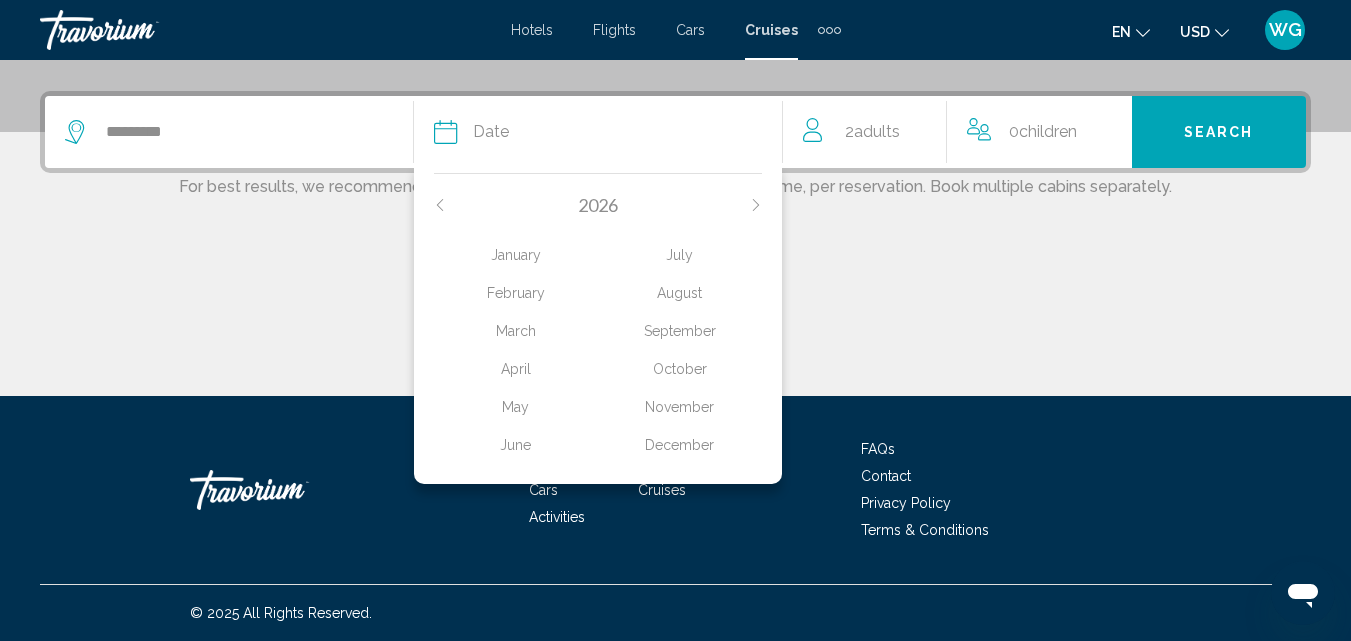 click on "June" 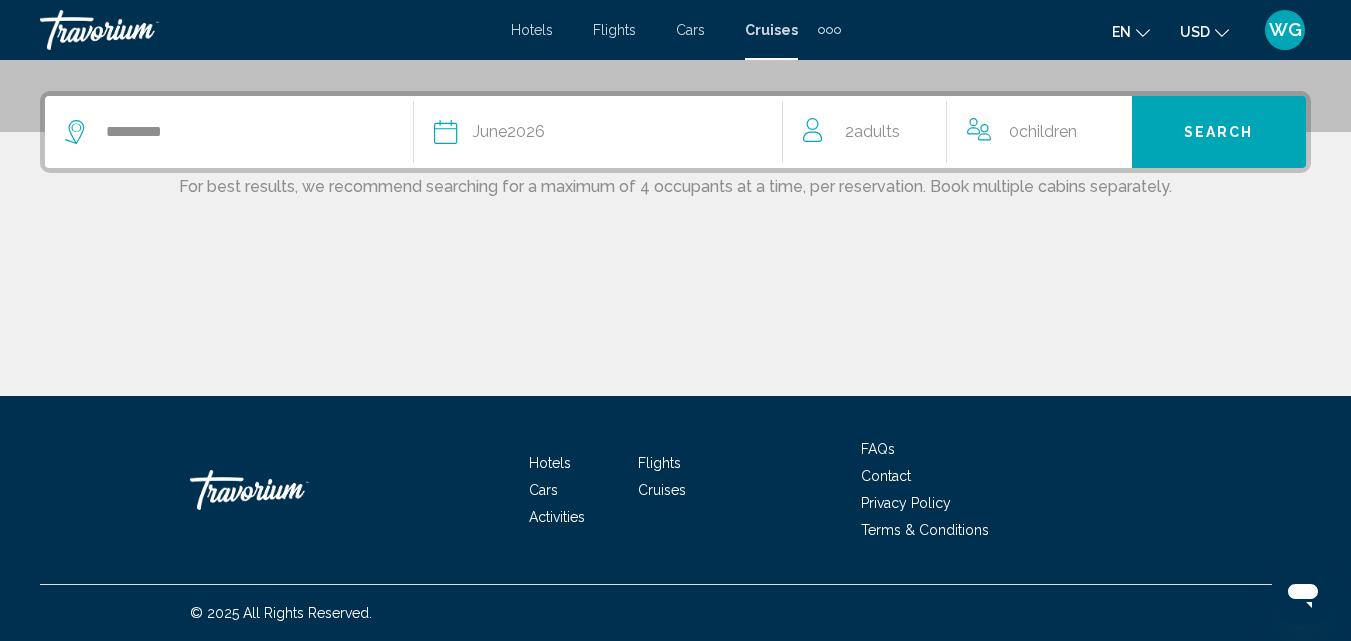 click on "Adults" 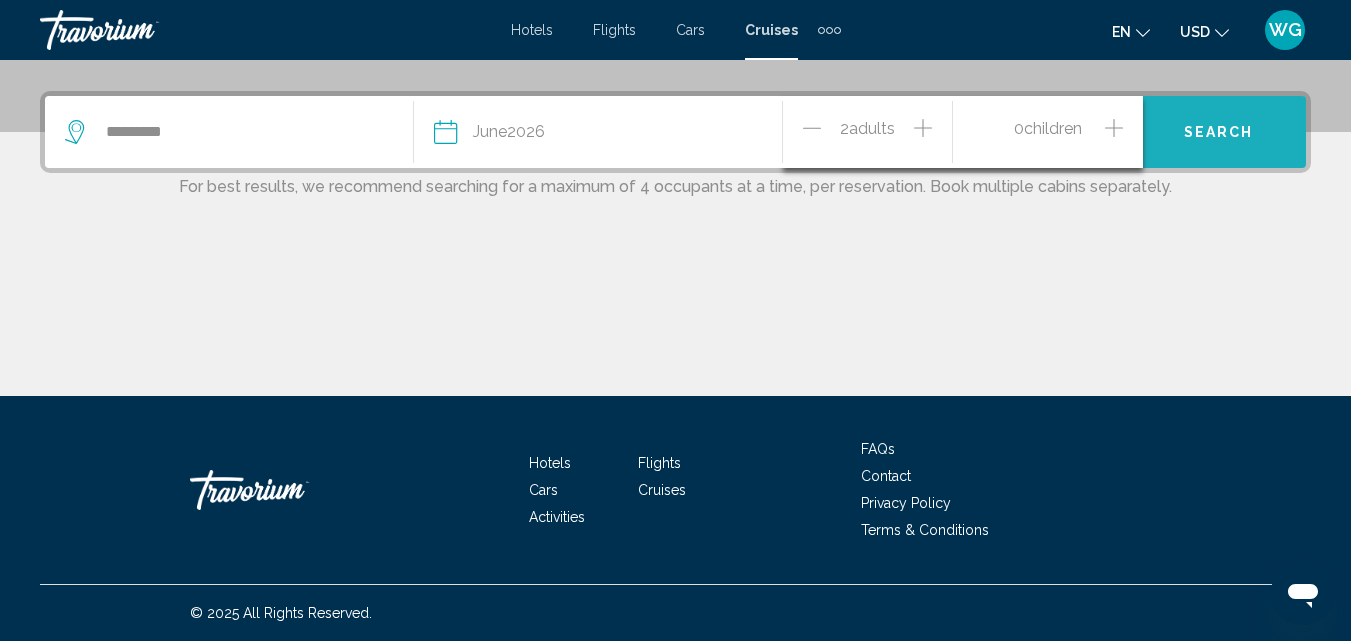 click on "Search" at bounding box center (1219, 131) 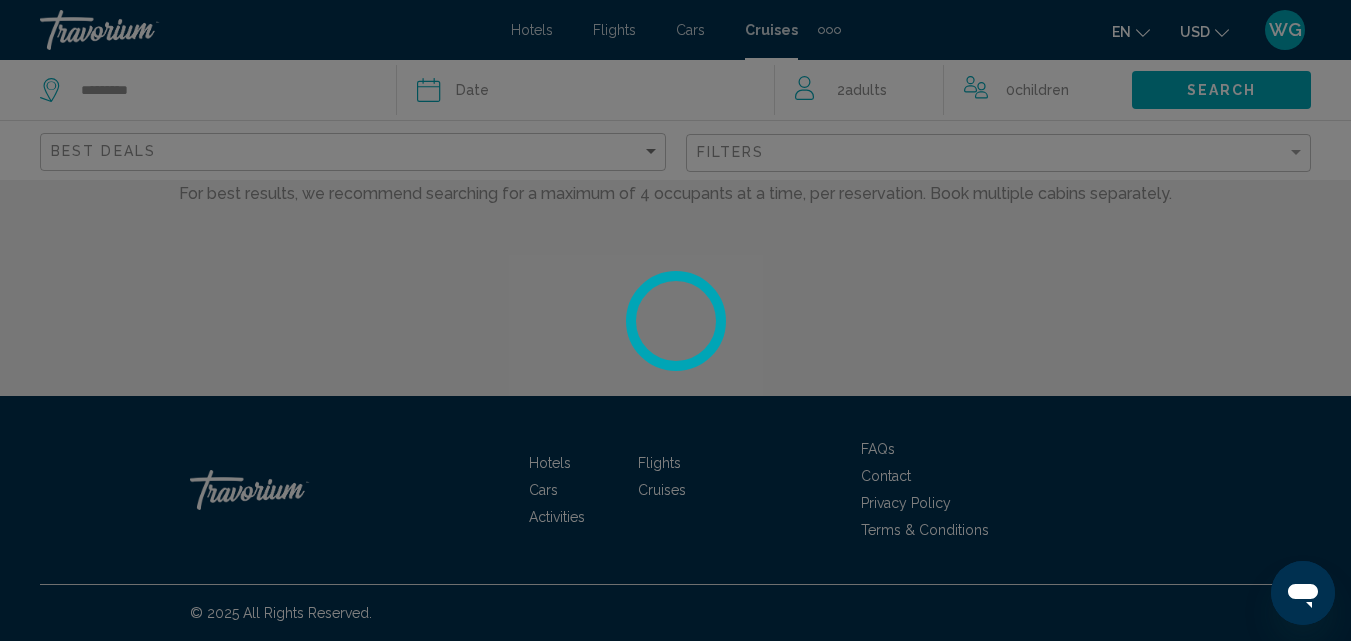 scroll, scrollTop: 0, scrollLeft: 0, axis: both 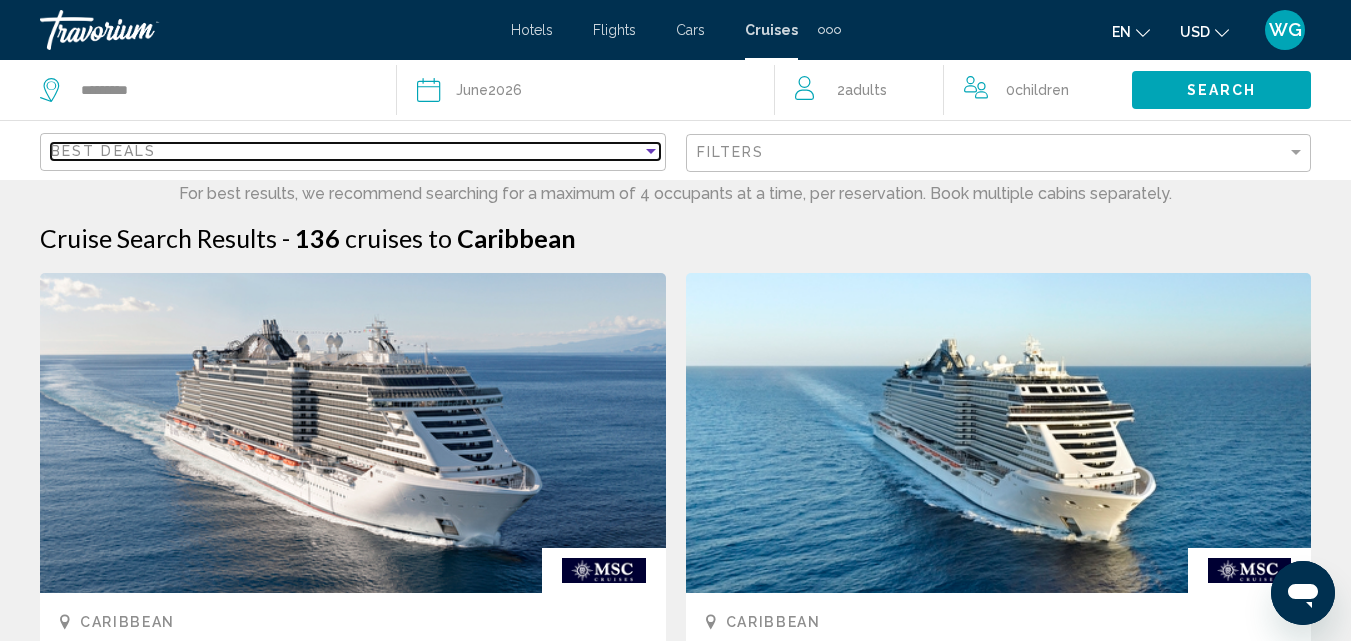 click at bounding box center (651, 151) 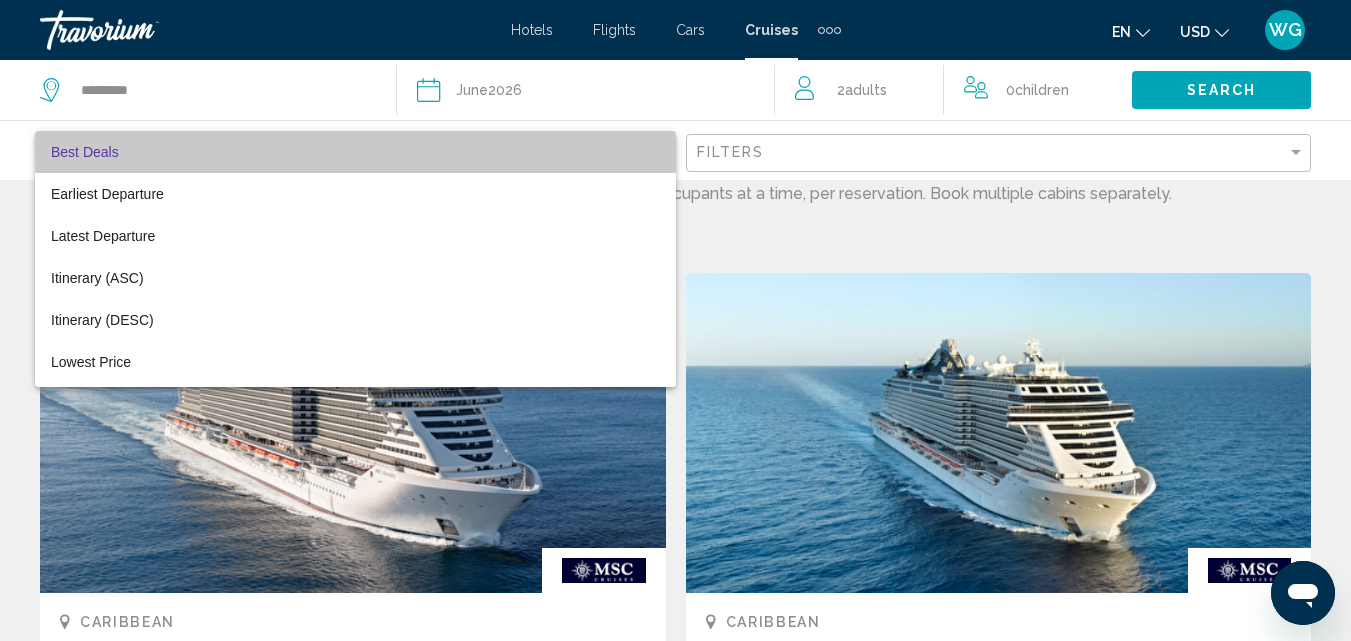 click on "Best Deals" at bounding box center (355, 152) 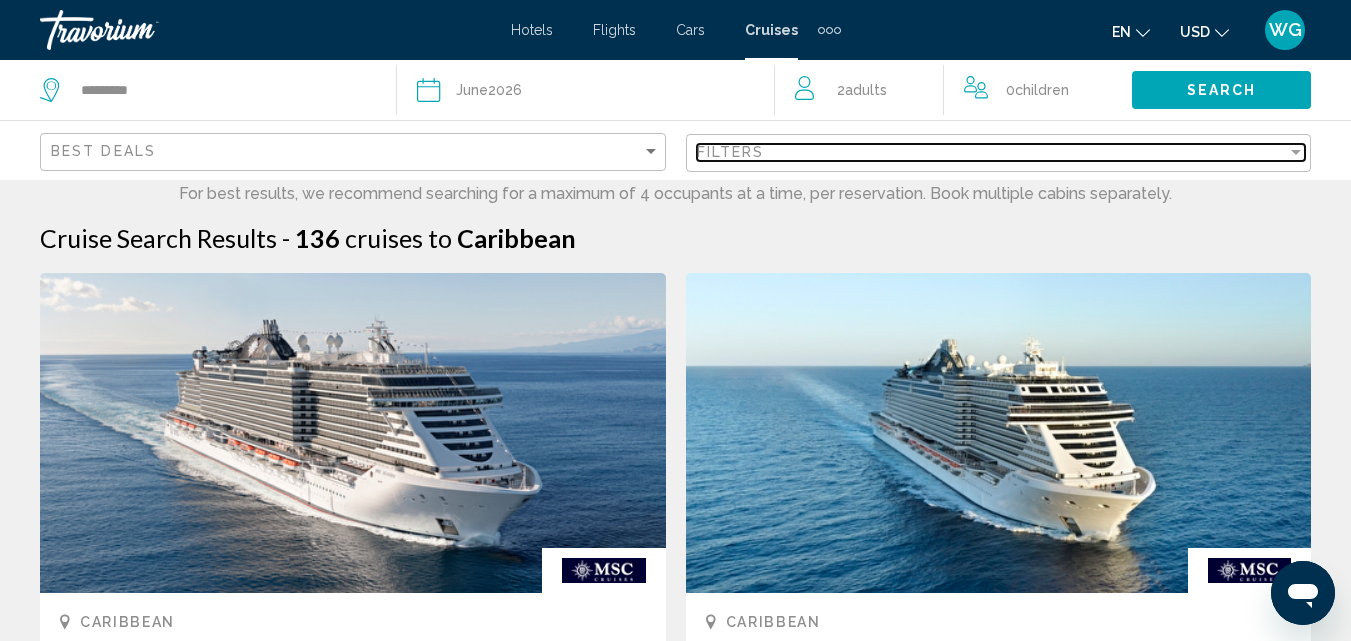 click on "Filters" at bounding box center (992, 152) 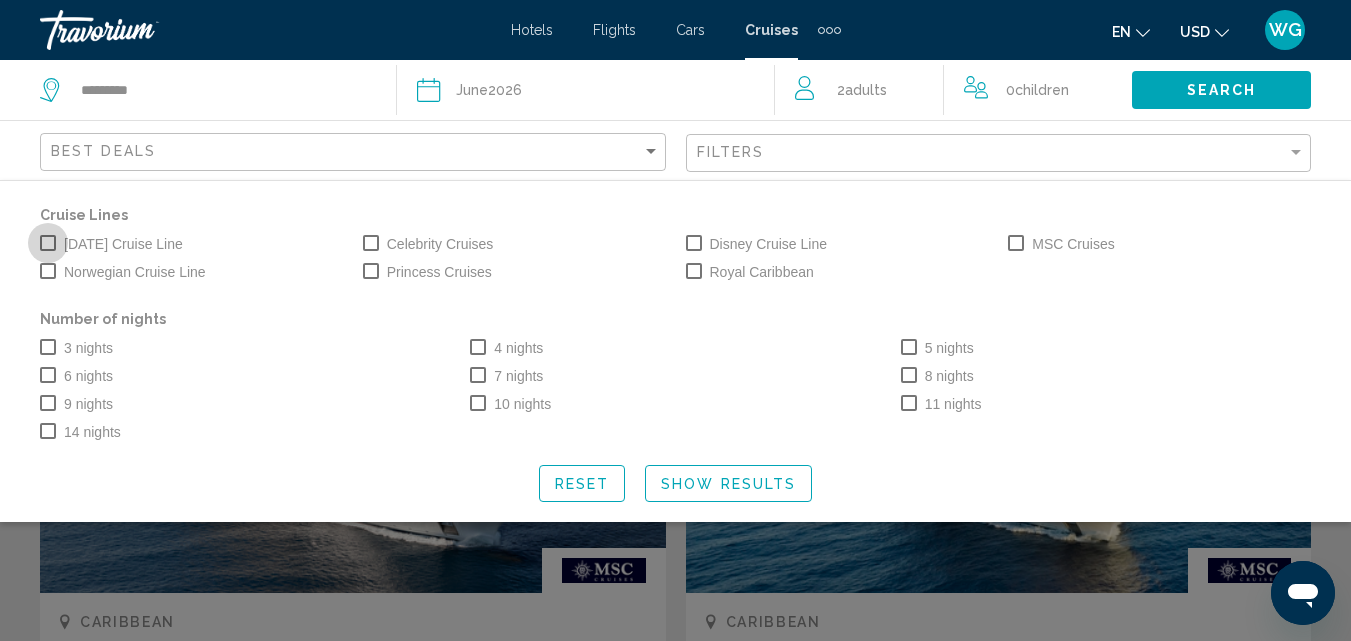 click at bounding box center (48, 243) 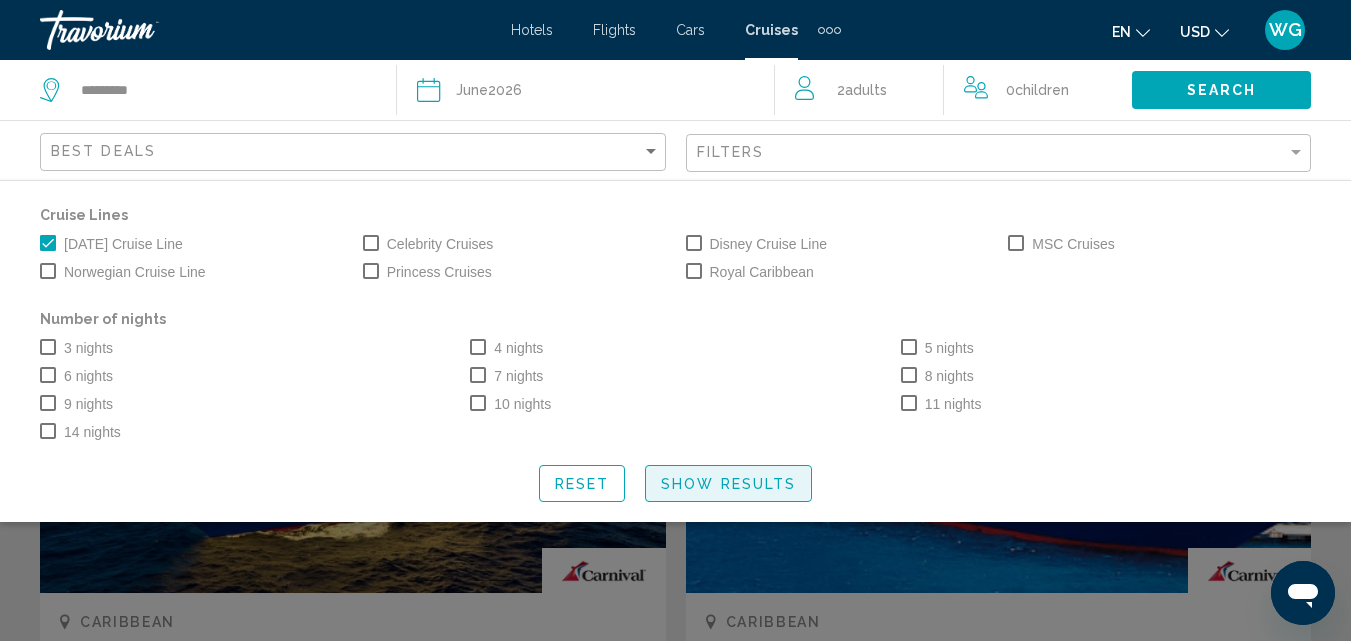click on "Show Results" 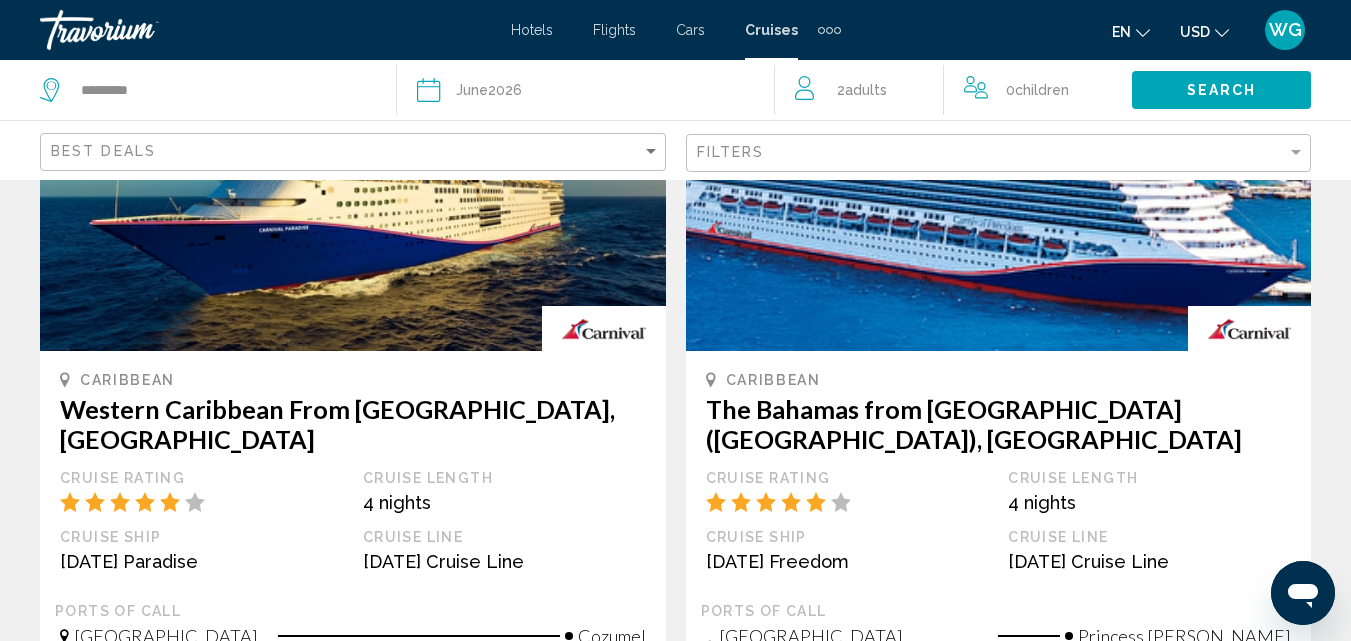 scroll, scrollTop: 0, scrollLeft: 0, axis: both 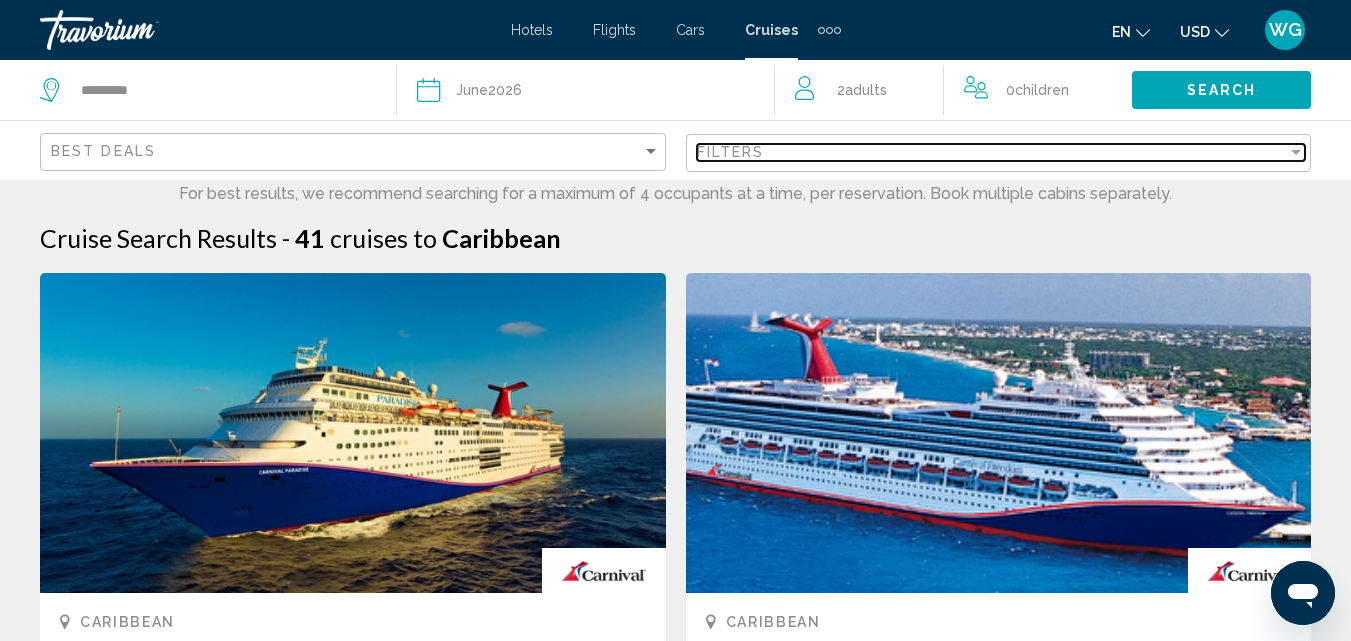 click on "Filters" at bounding box center (1001, 153) 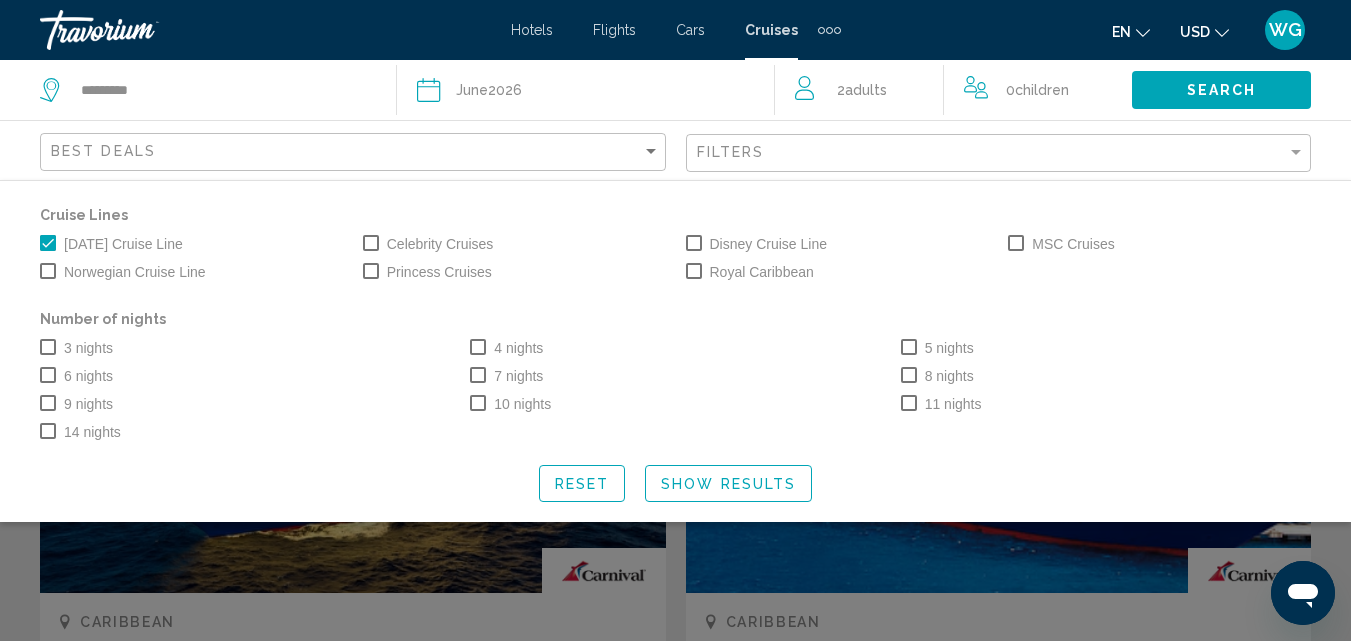 click on "8 nights" 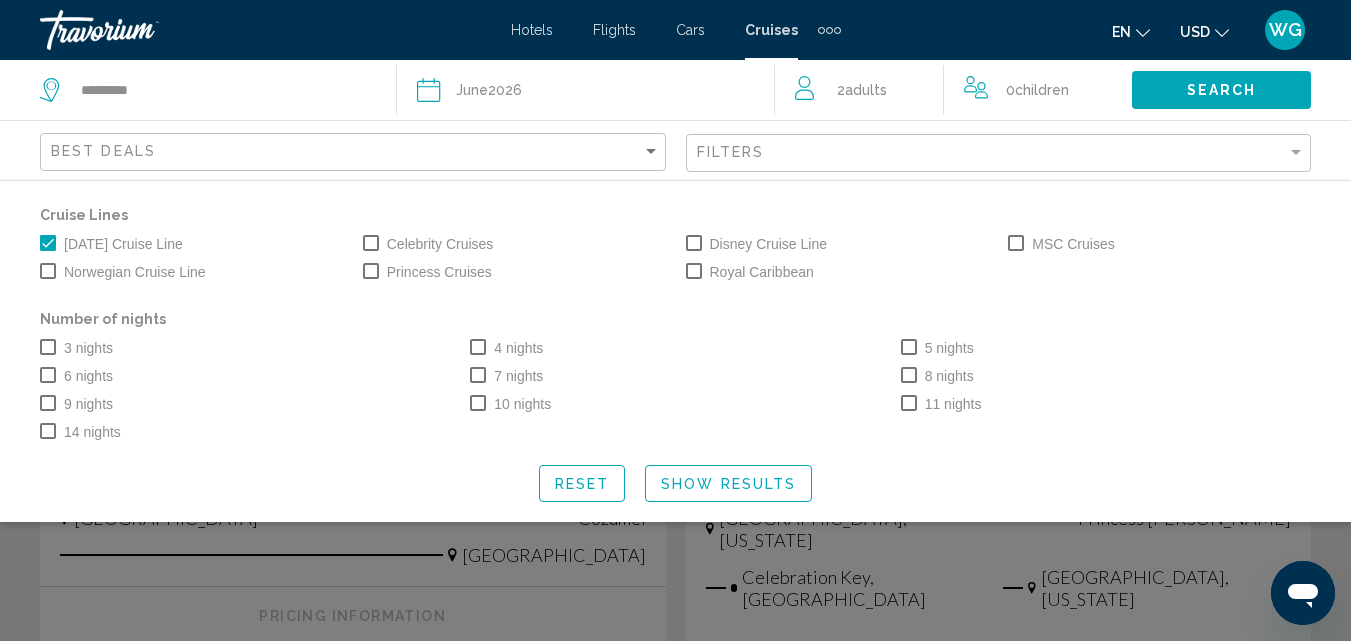 scroll, scrollTop: 400, scrollLeft: 0, axis: vertical 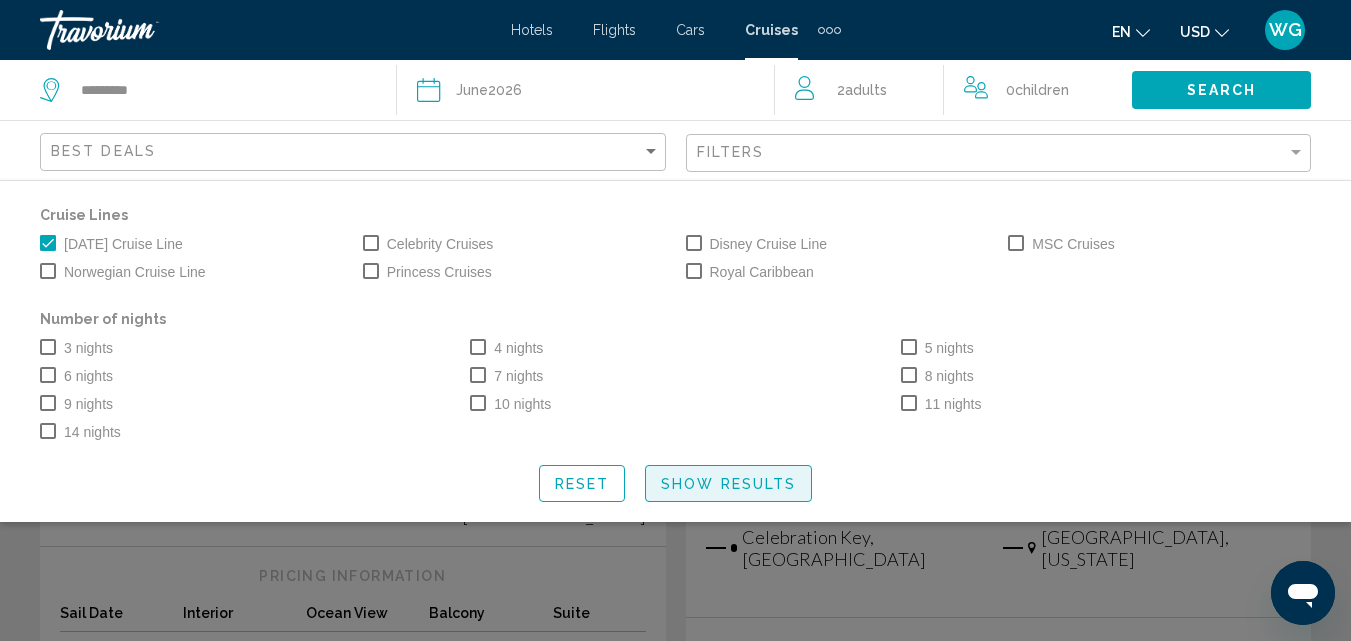 click on "Show Results" 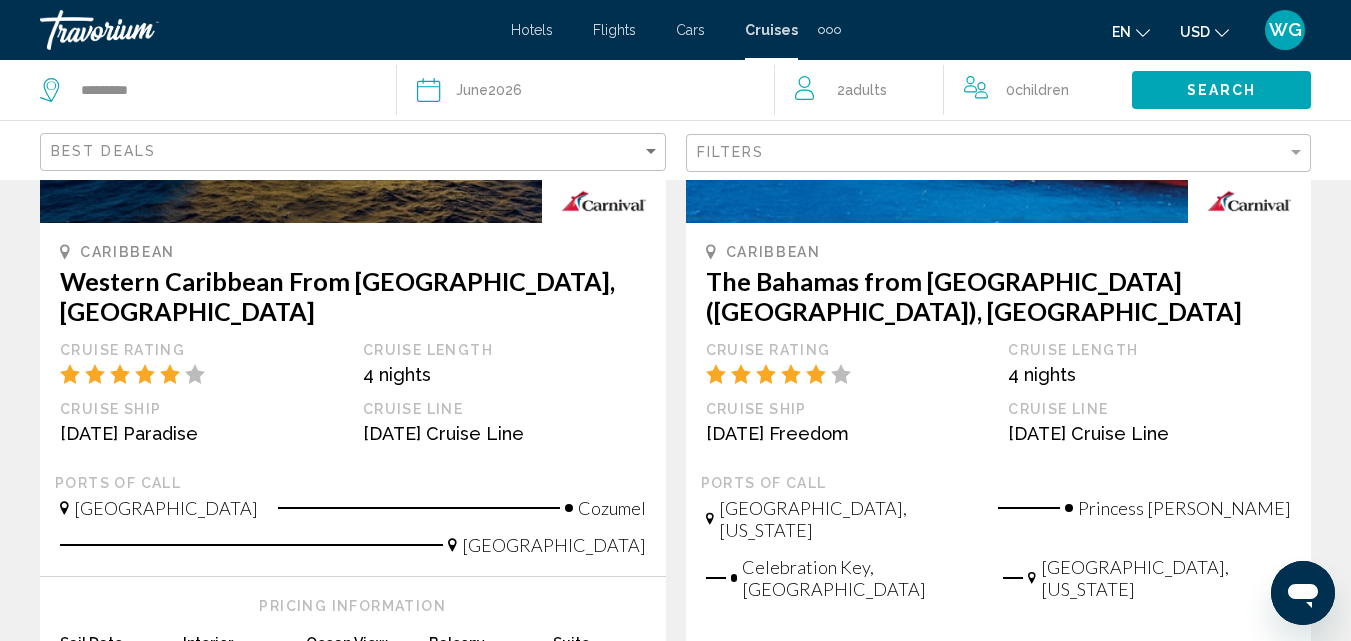 scroll, scrollTop: 0, scrollLeft: 0, axis: both 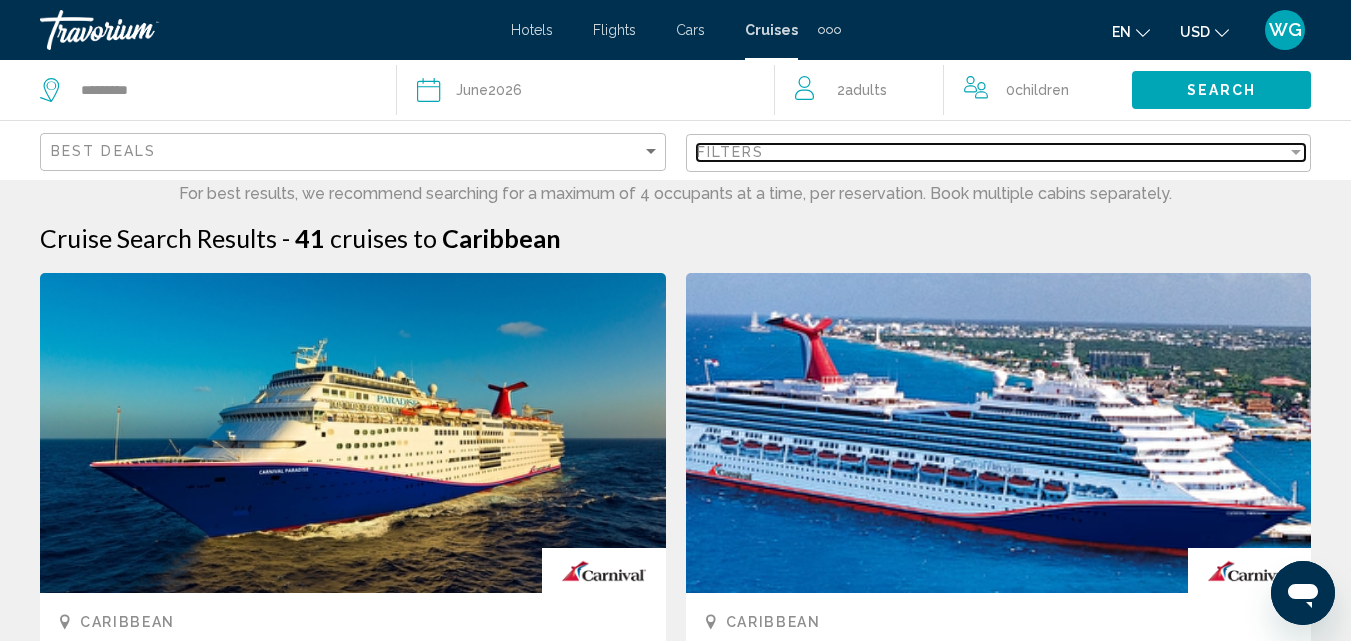 click on "Filters" at bounding box center (992, 152) 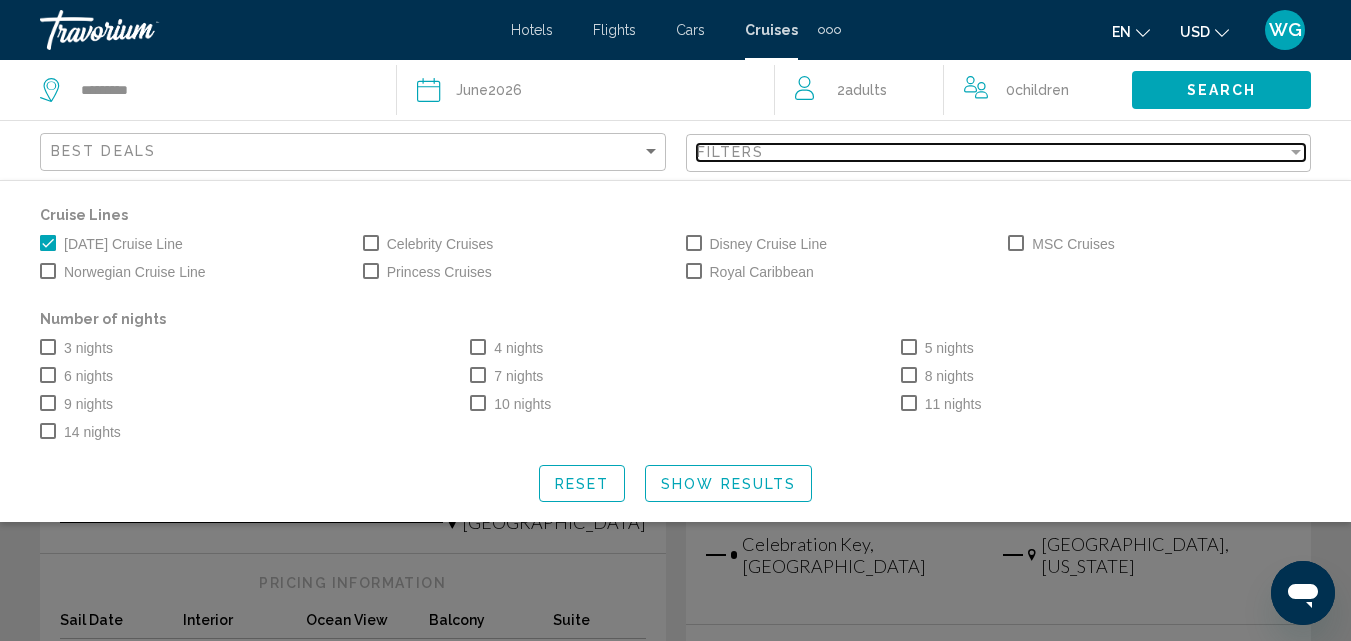scroll, scrollTop: 400, scrollLeft: 0, axis: vertical 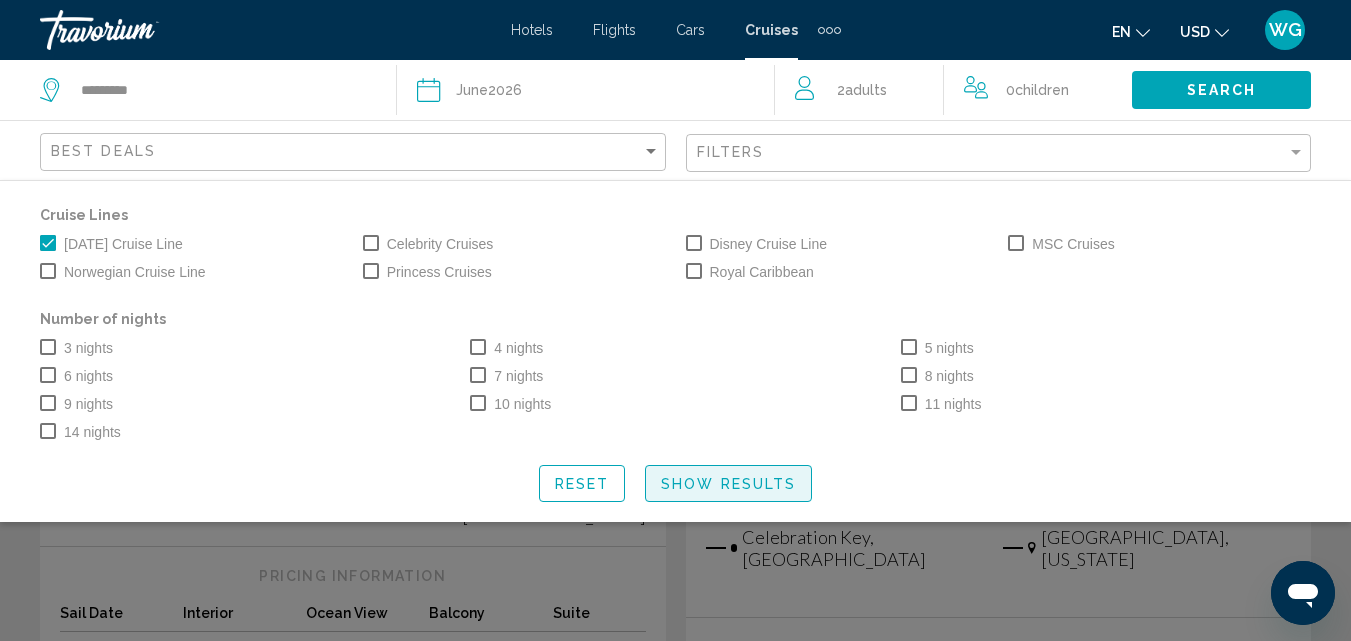 click on "Show Results" 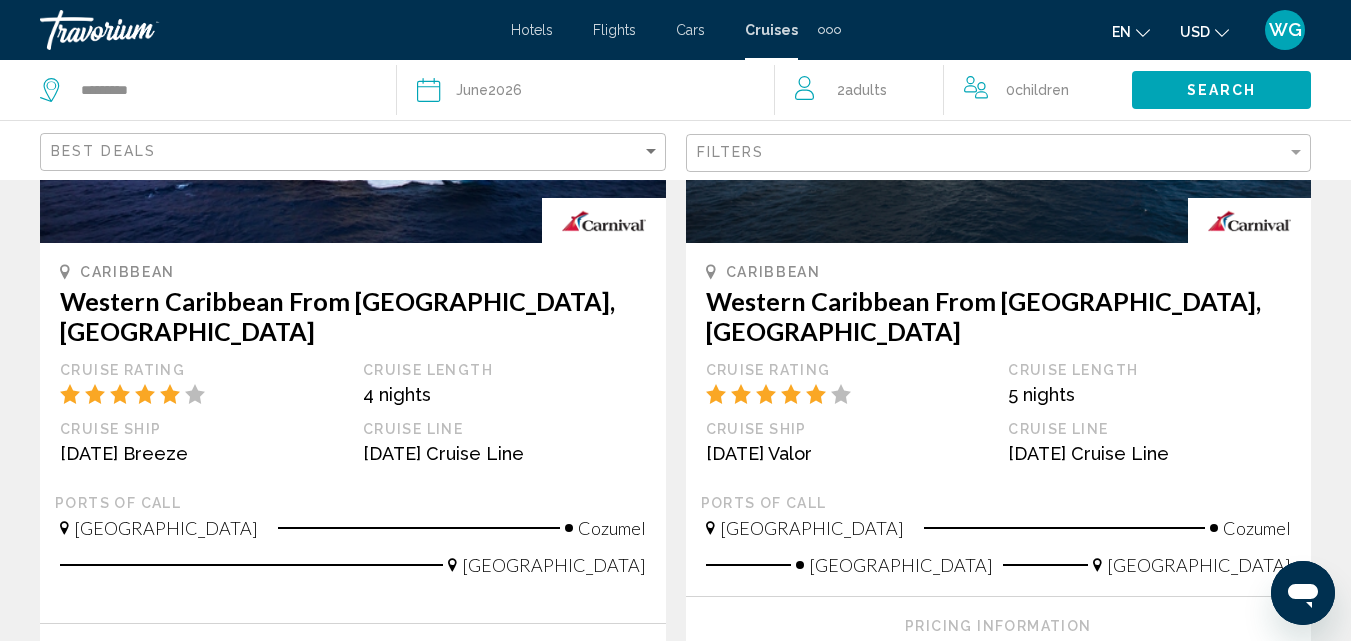 scroll, scrollTop: 2500, scrollLeft: 0, axis: vertical 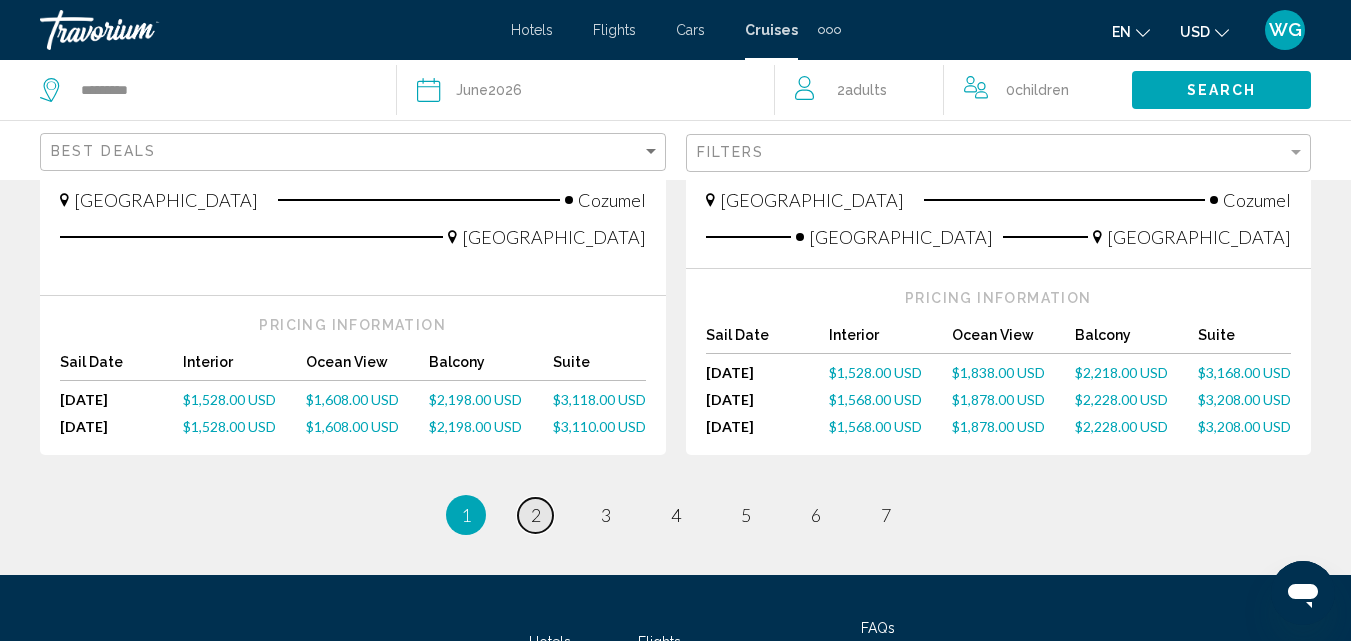 click on "2" at bounding box center (536, 515) 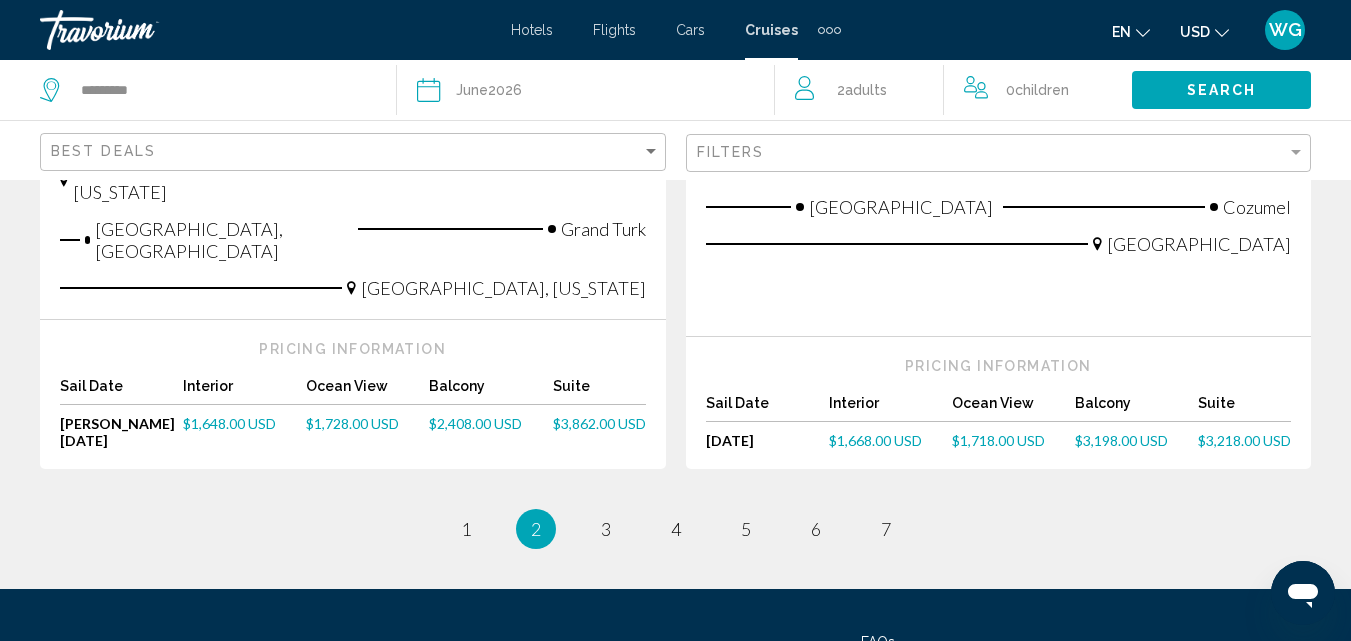 scroll, scrollTop: 2509, scrollLeft: 0, axis: vertical 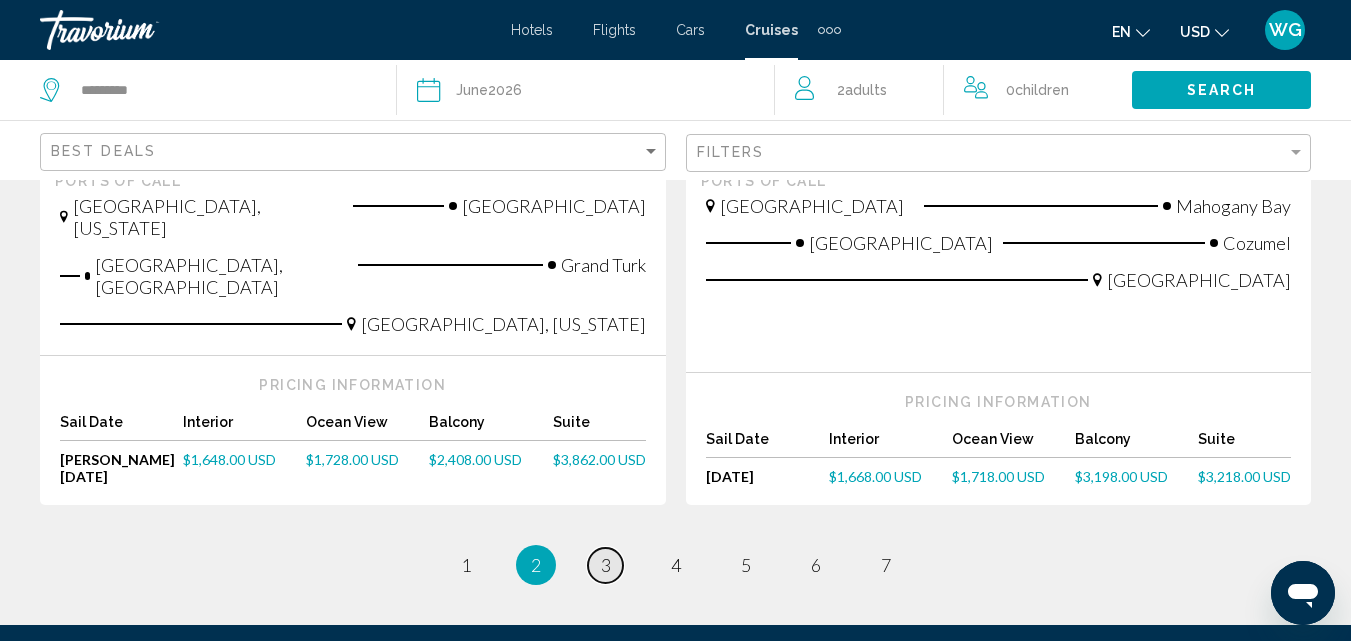 click on "3" at bounding box center (606, 565) 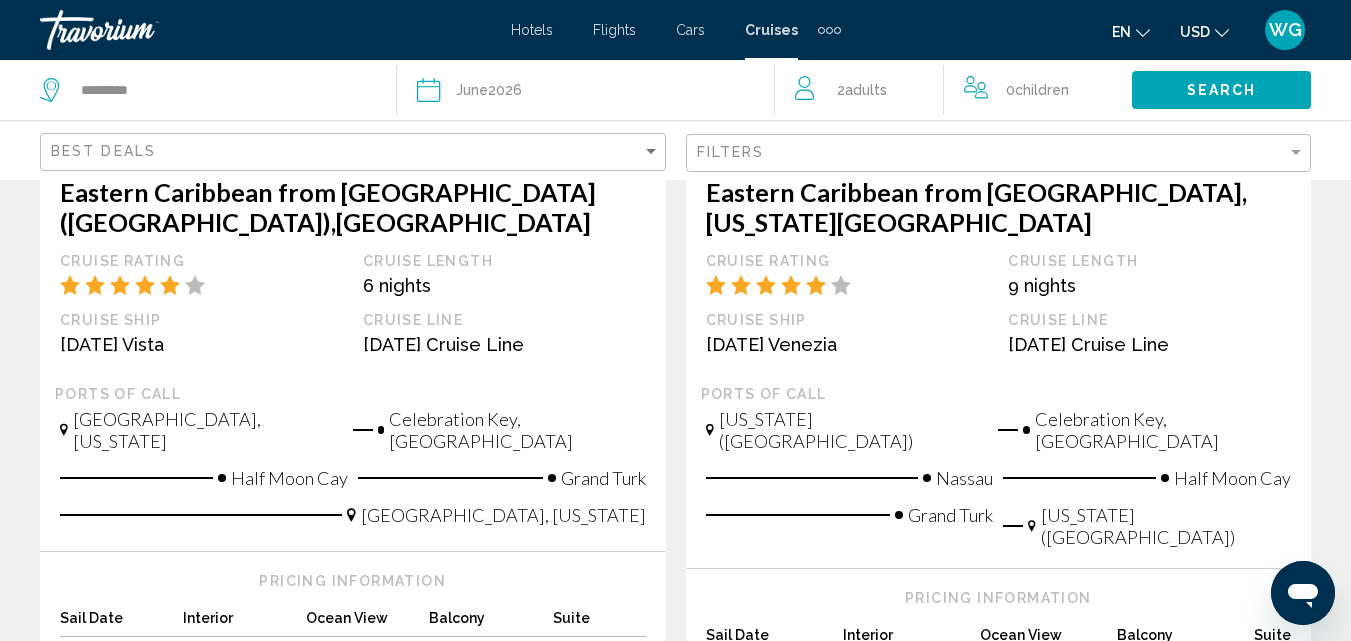 scroll, scrollTop: 2500, scrollLeft: 0, axis: vertical 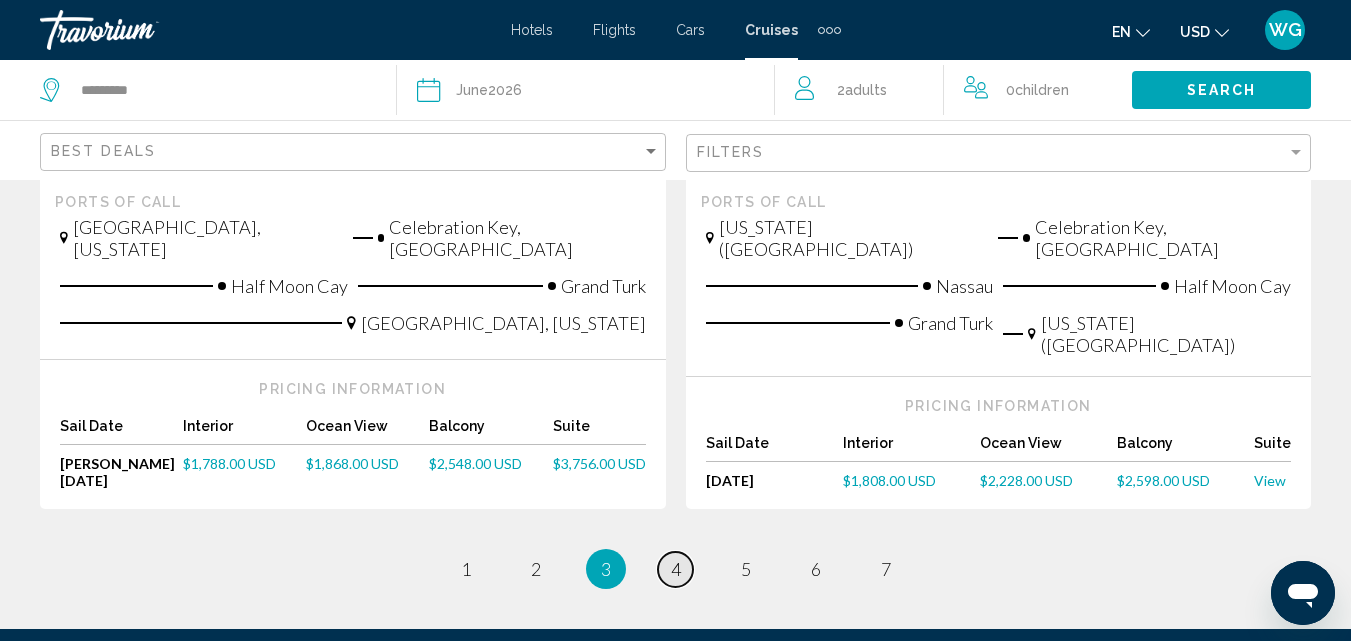 click on "page  4" at bounding box center [675, 569] 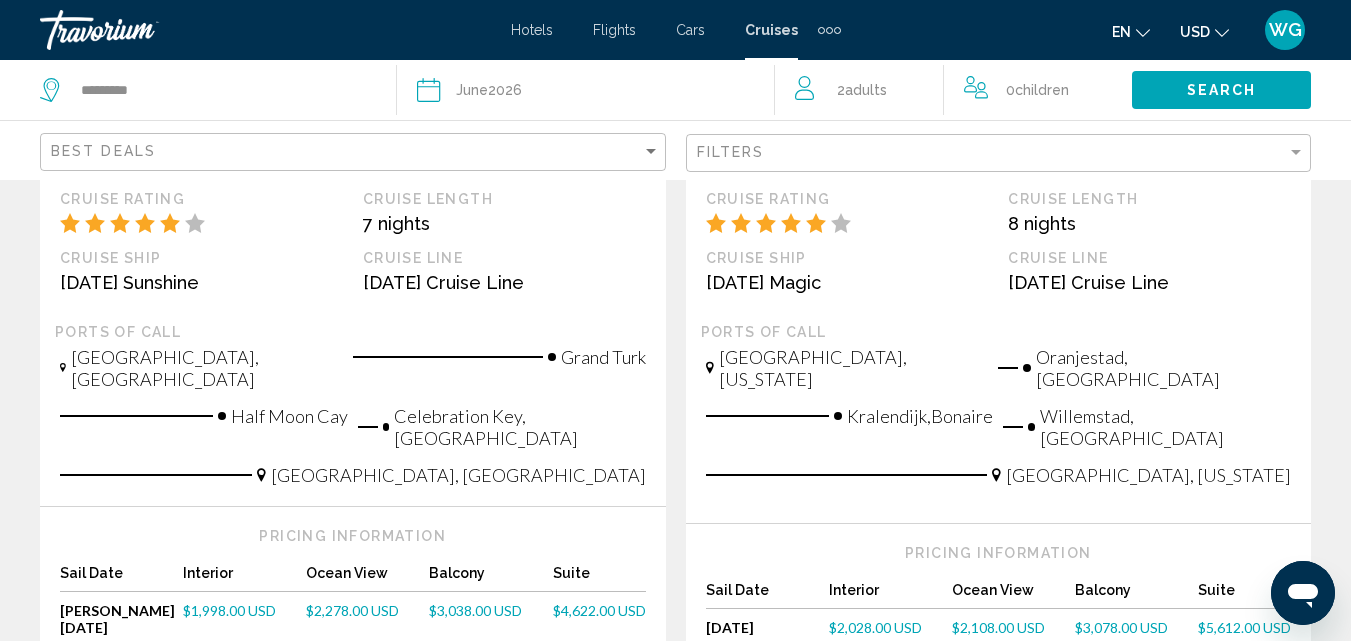 scroll, scrollTop: 2400, scrollLeft: 0, axis: vertical 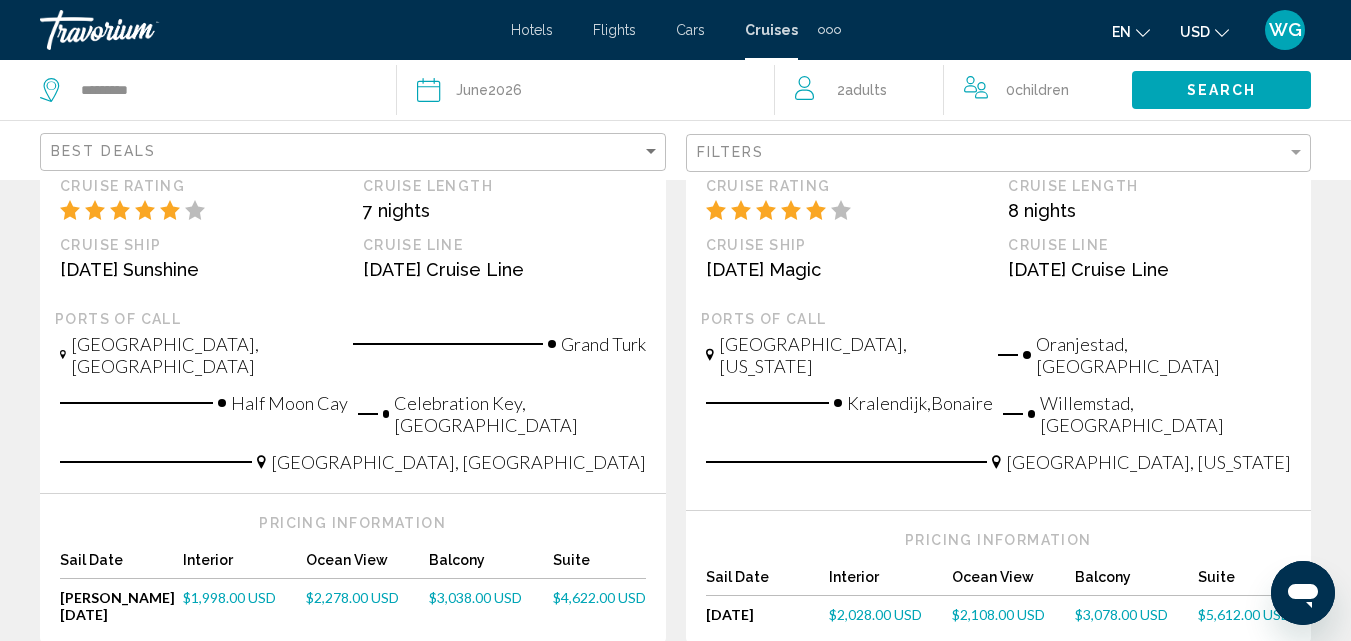 click on "page  5" at bounding box center (745, 703) 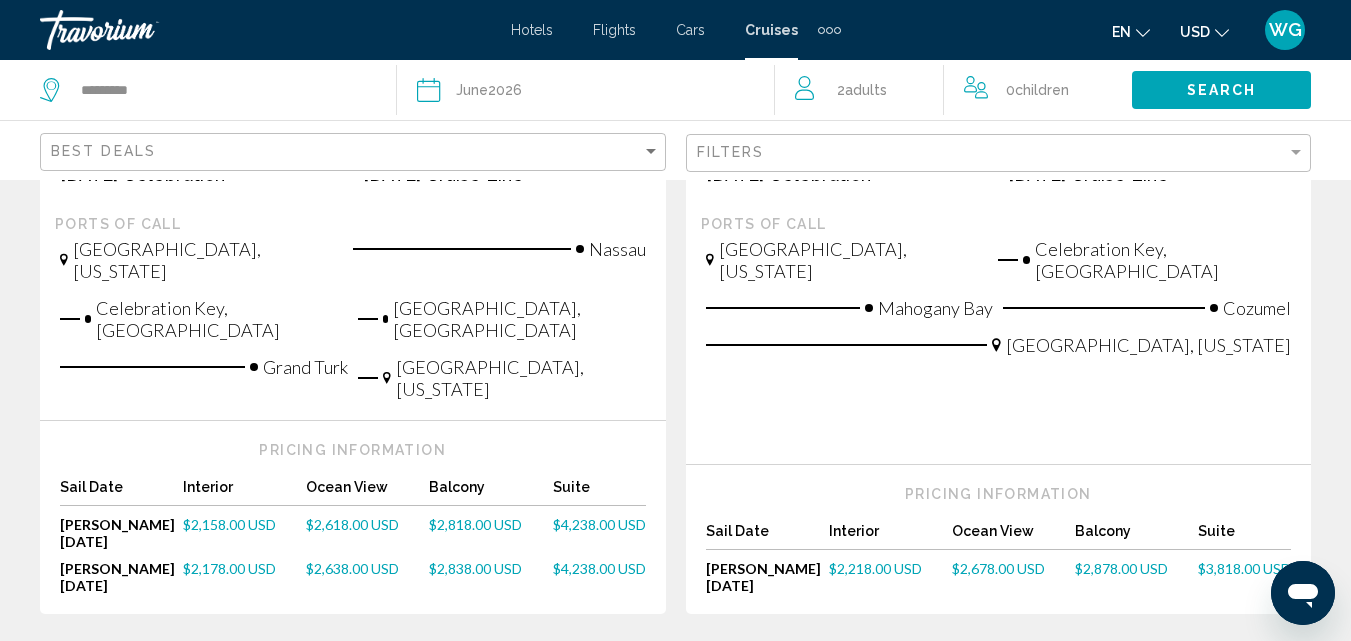 scroll, scrollTop: 2600, scrollLeft: 0, axis: vertical 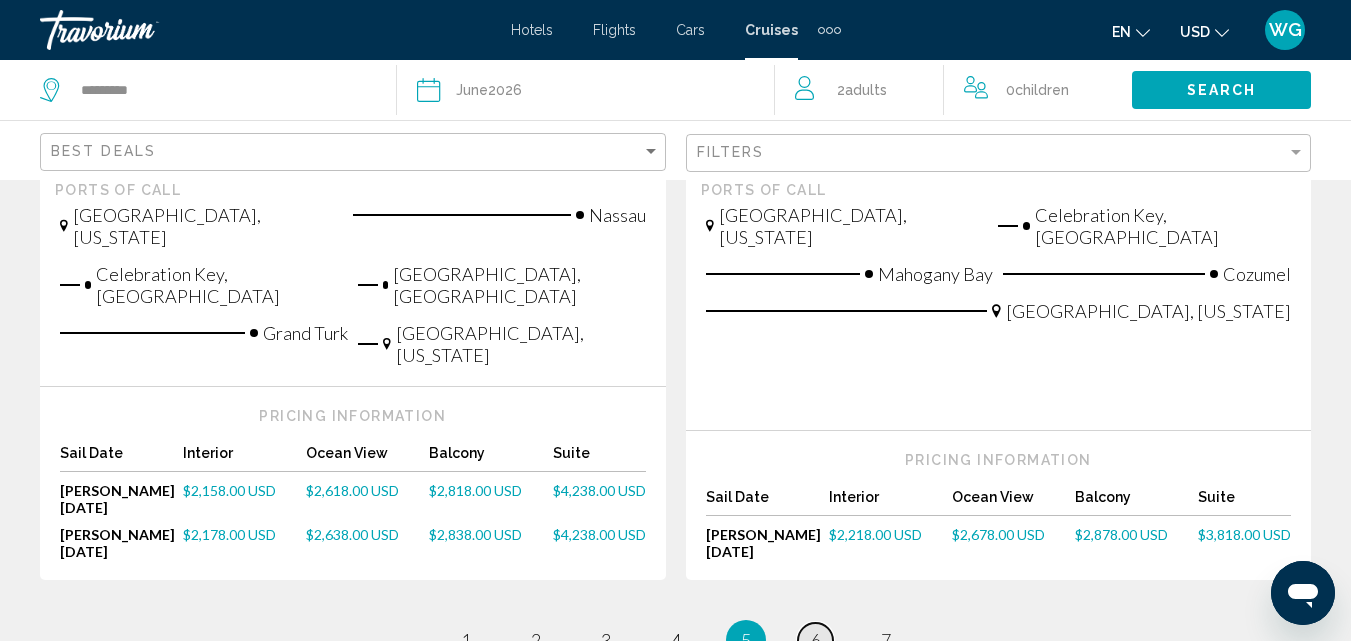 click on "page  6" at bounding box center (815, 640) 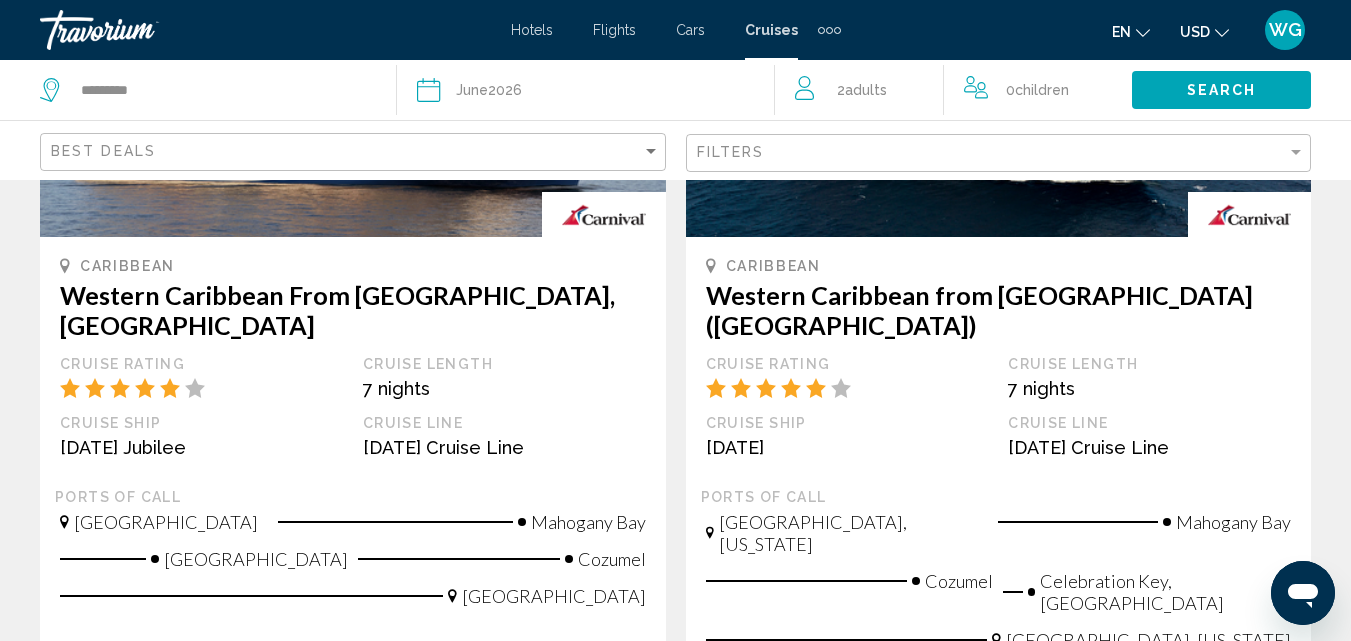 scroll, scrollTop: 2500, scrollLeft: 0, axis: vertical 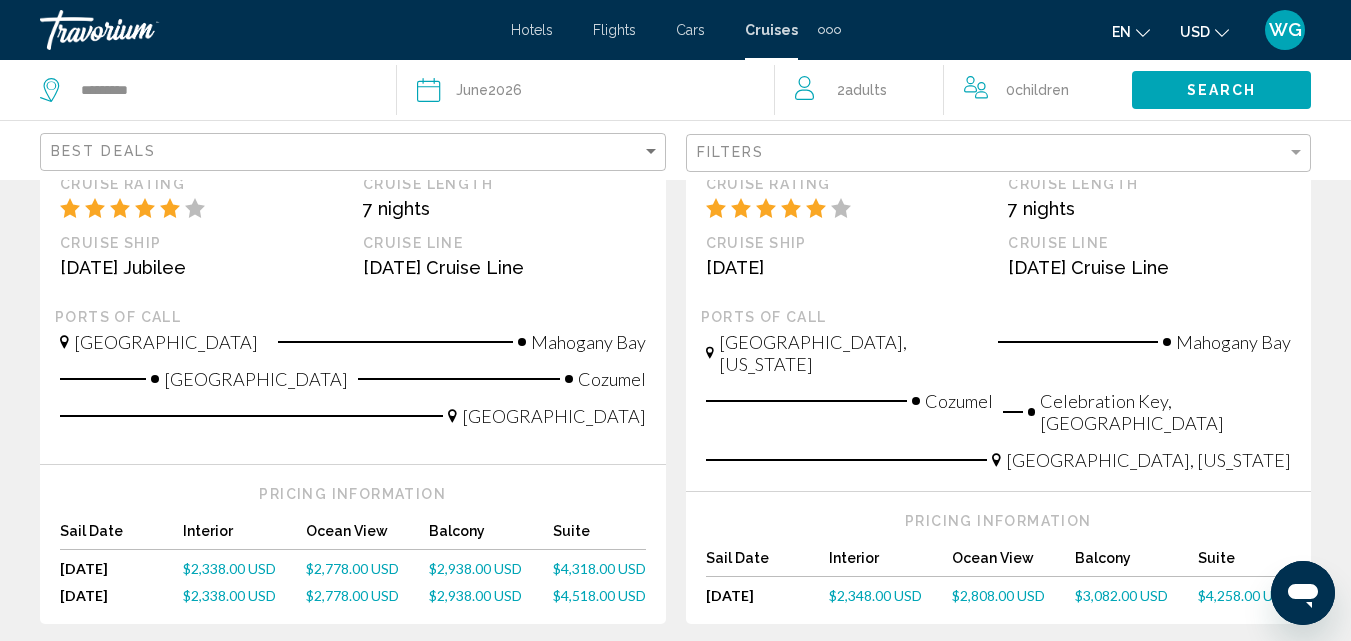 click on "7" at bounding box center [886, 684] 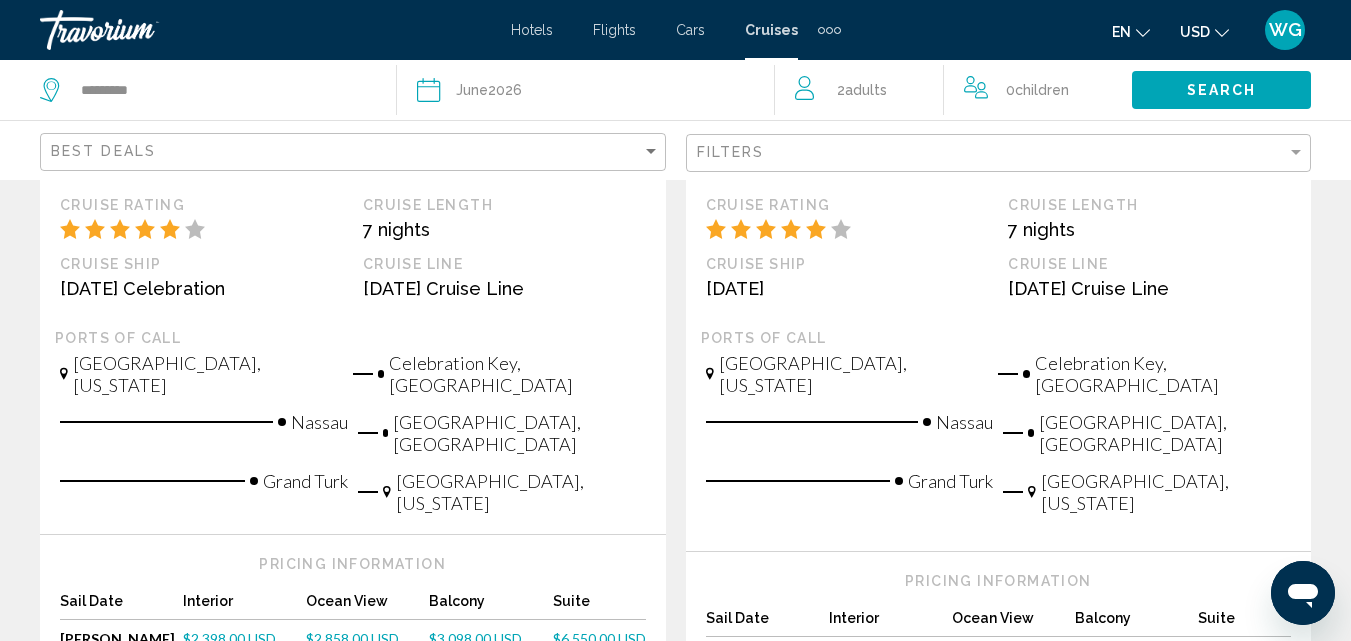scroll, scrollTop: 600, scrollLeft: 0, axis: vertical 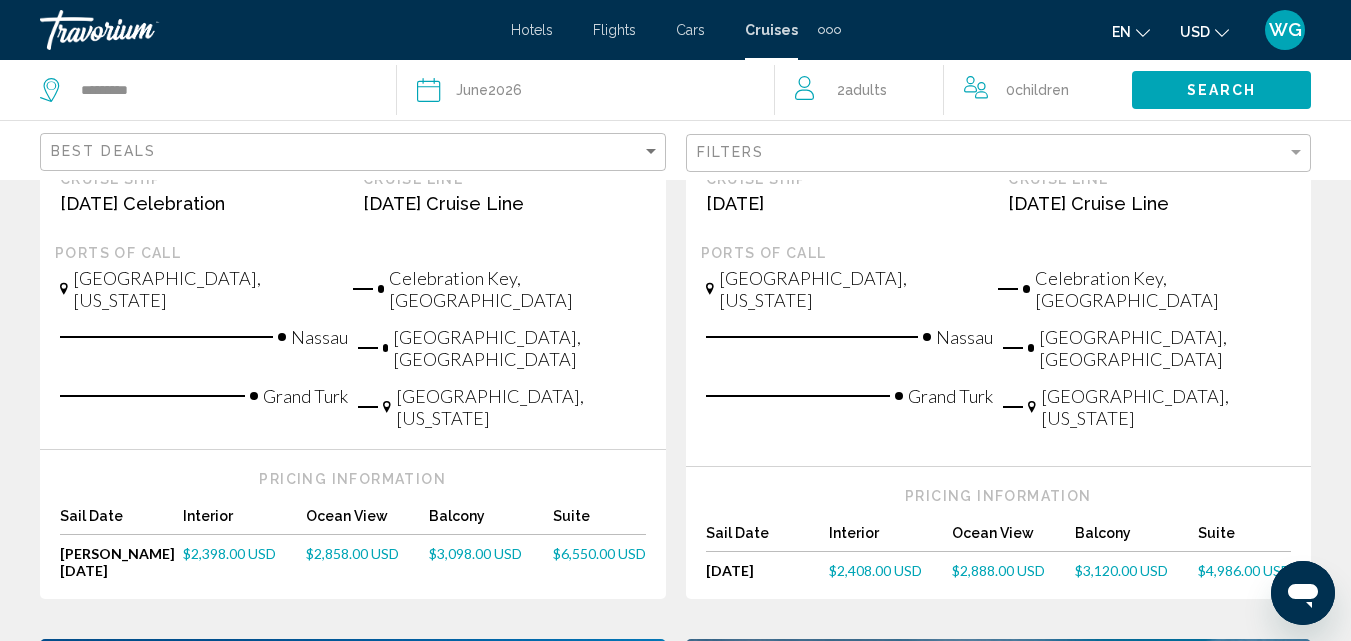 click on "$4,986.00 USD" at bounding box center [1244, 570] 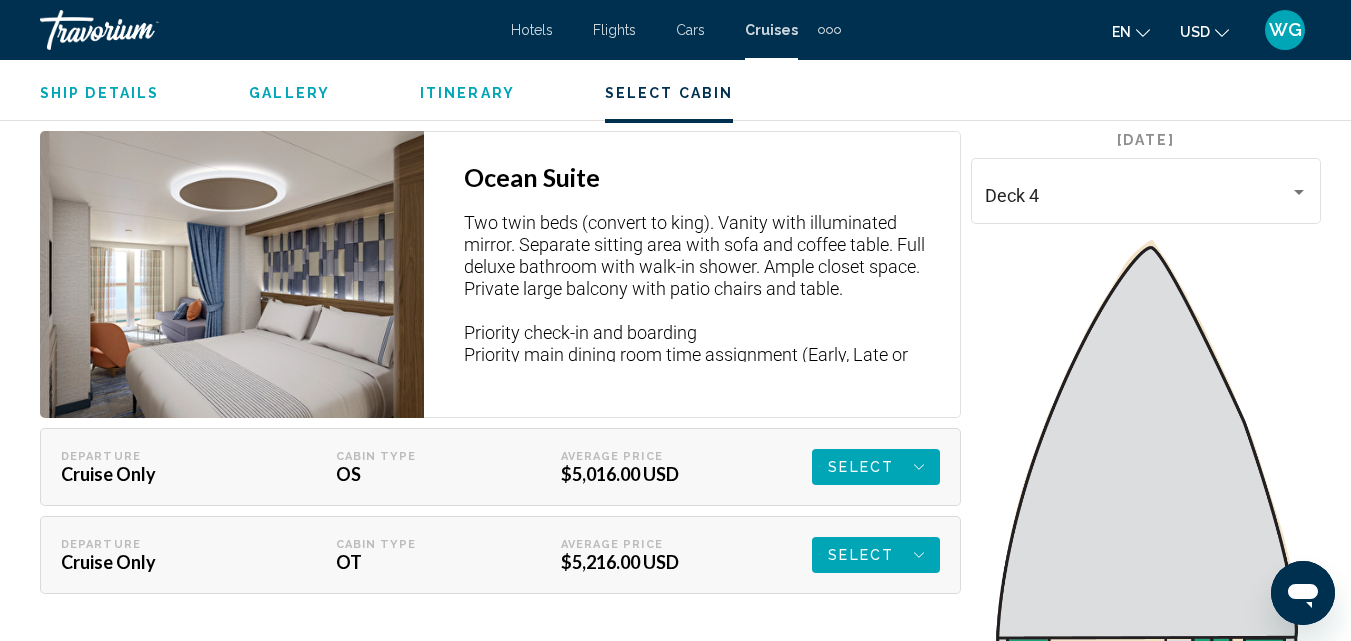 scroll, scrollTop: 3515, scrollLeft: 0, axis: vertical 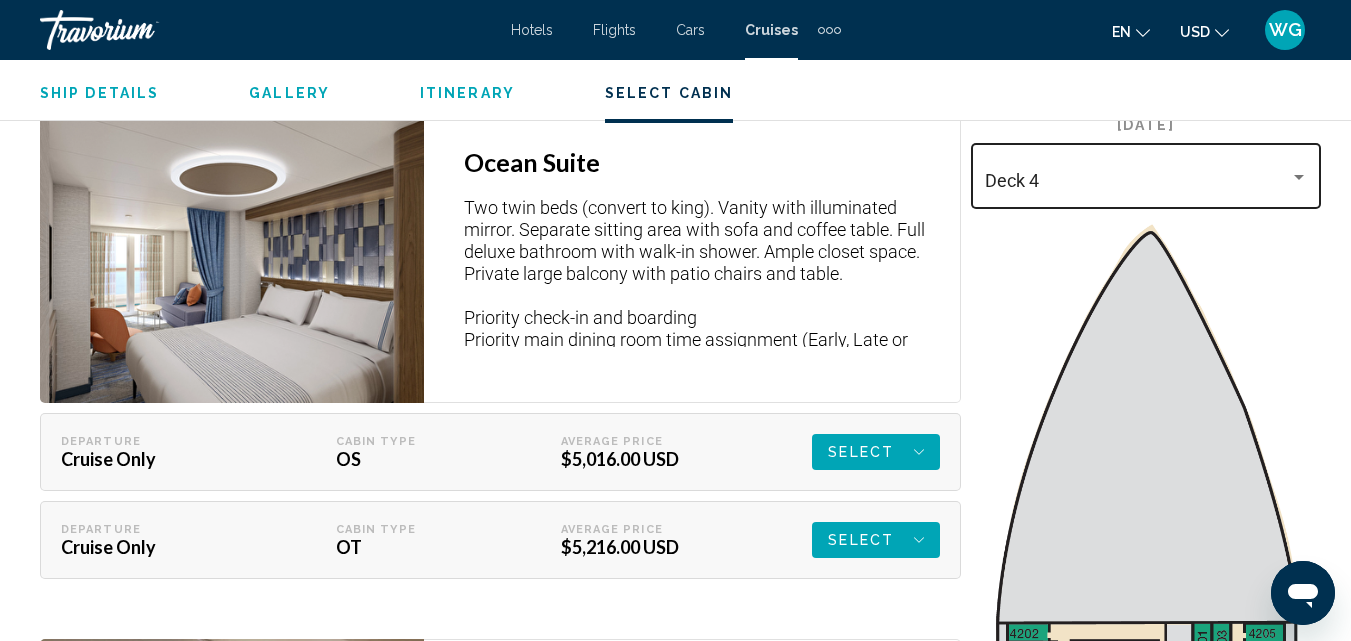 click on "Deck 4" at bounding box center (1137, 181) 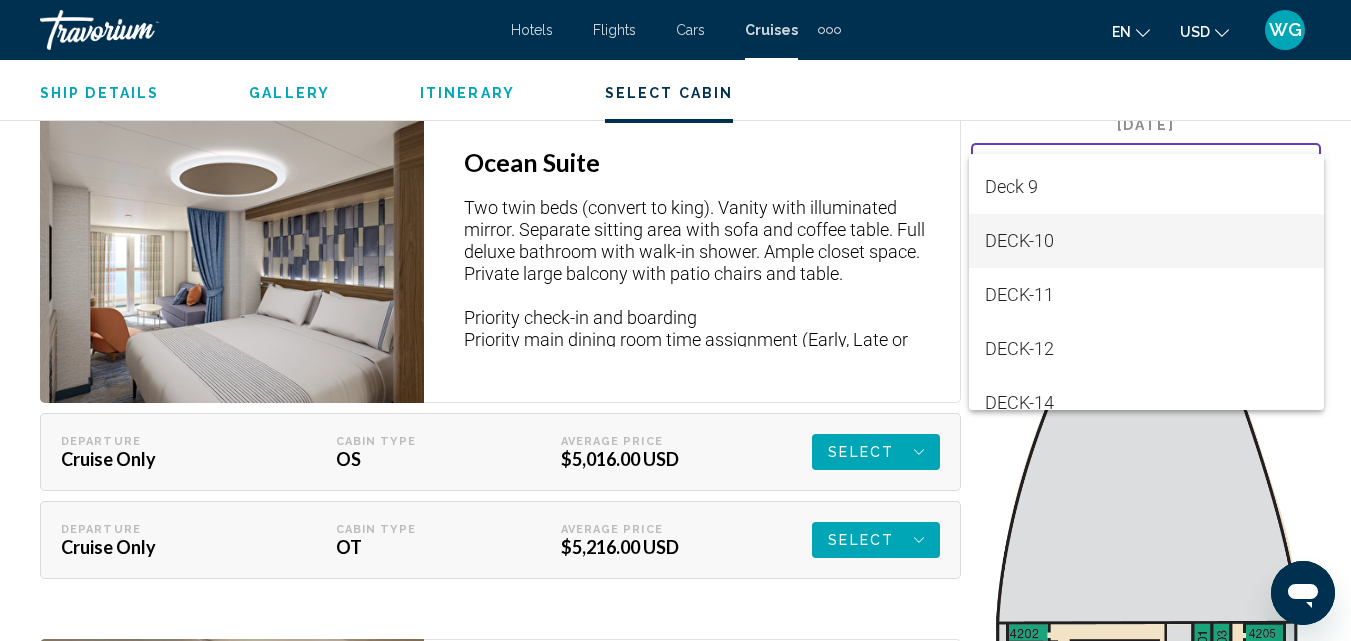 scroll, scrollTop: 300, scrollLeft: 0, axis: vertical 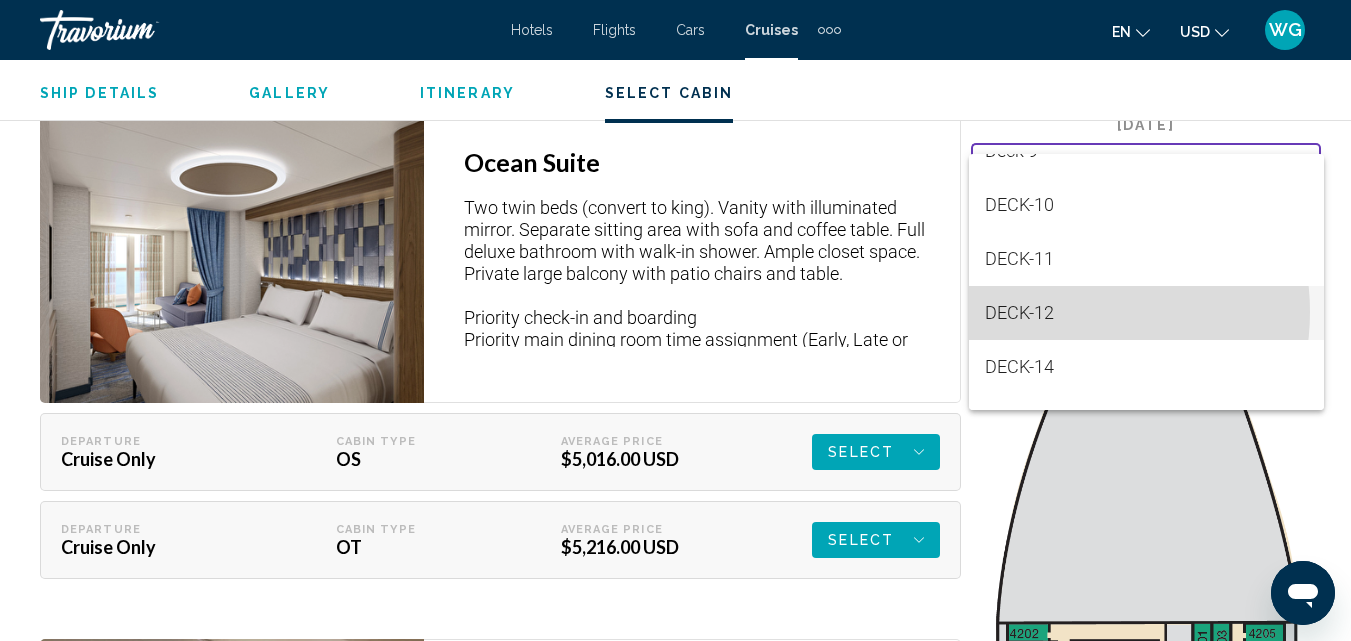 click on "DECK-12" at bounding box center [1146, 313] 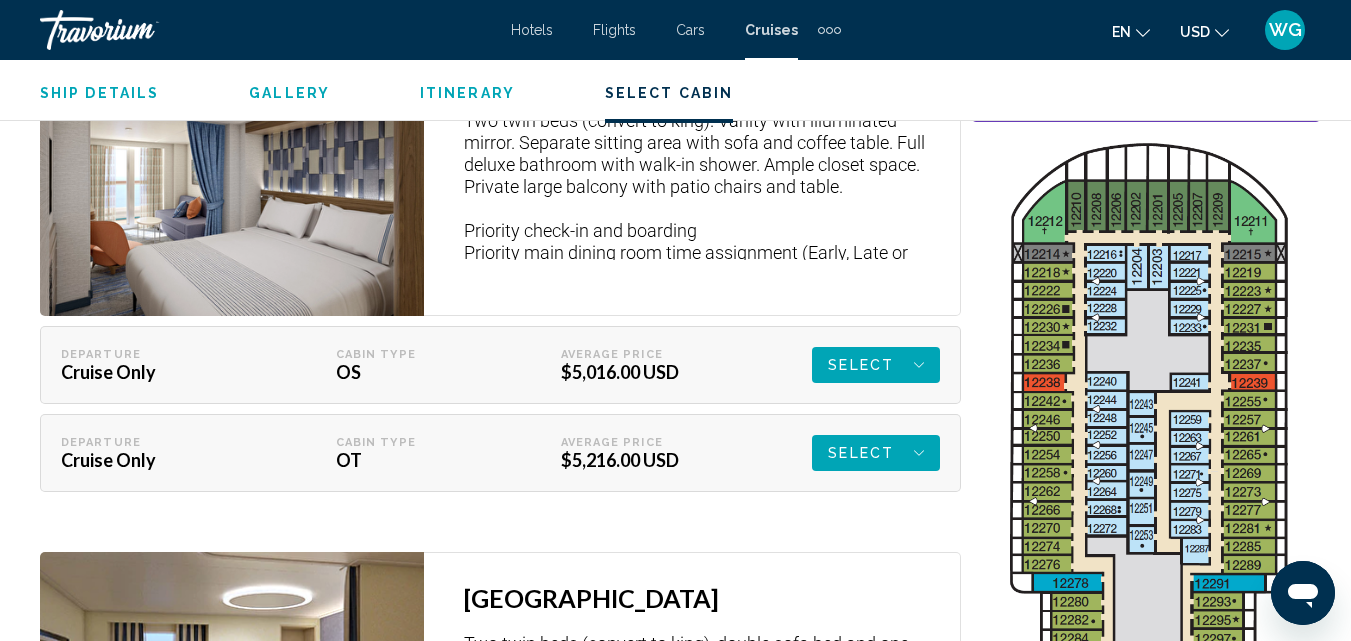 scroll, scrollTop: 3515, scrollLeft: 0, axis: vertical 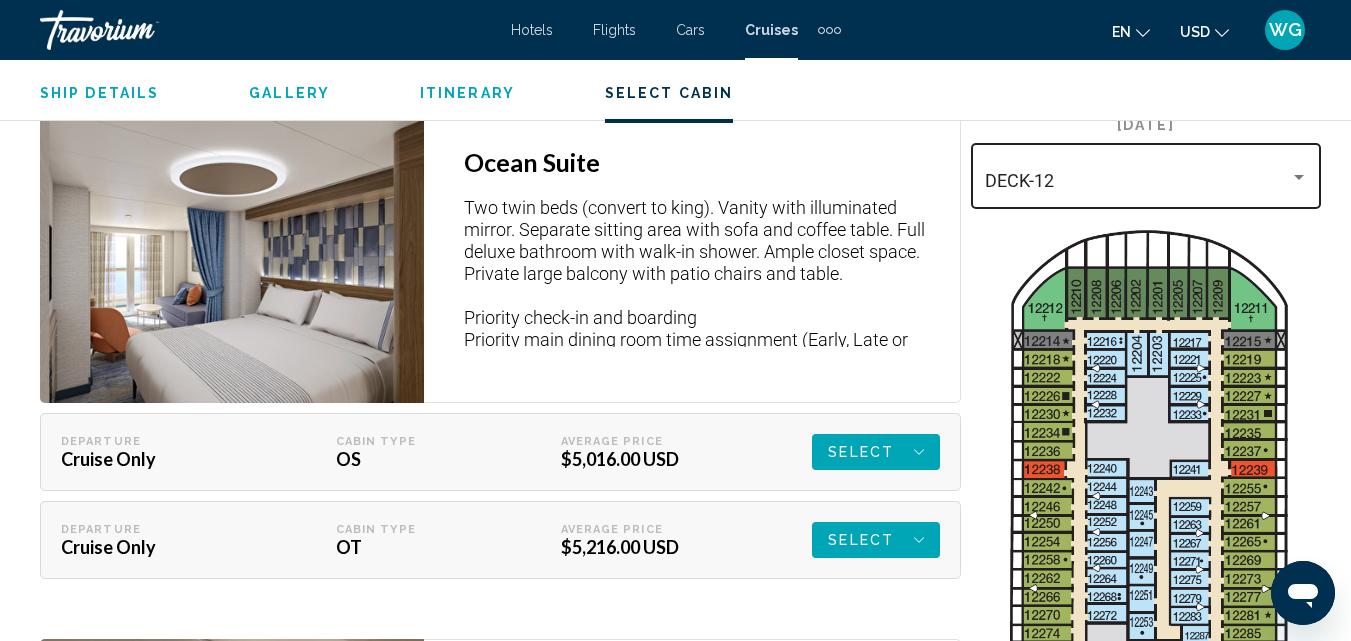 click on "DECK-12" at bounding box center (1146, 173) 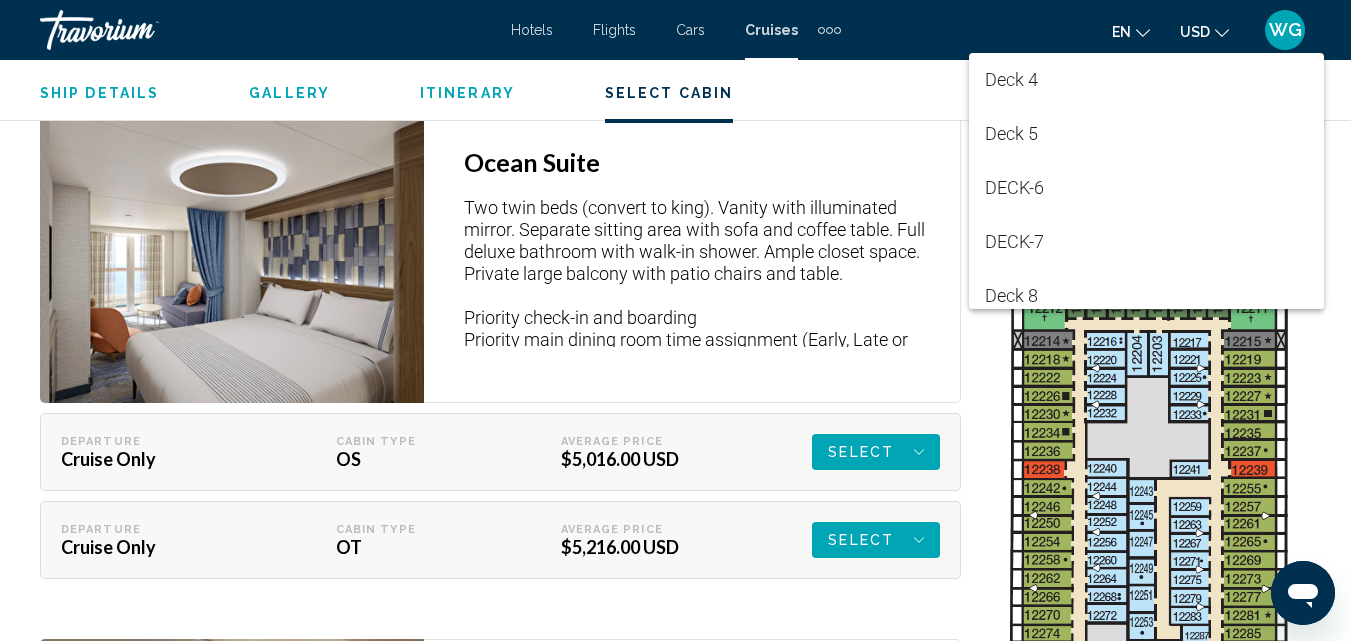 scroll, scrollTop: 331, scrollLeft: 0, axis: vertical 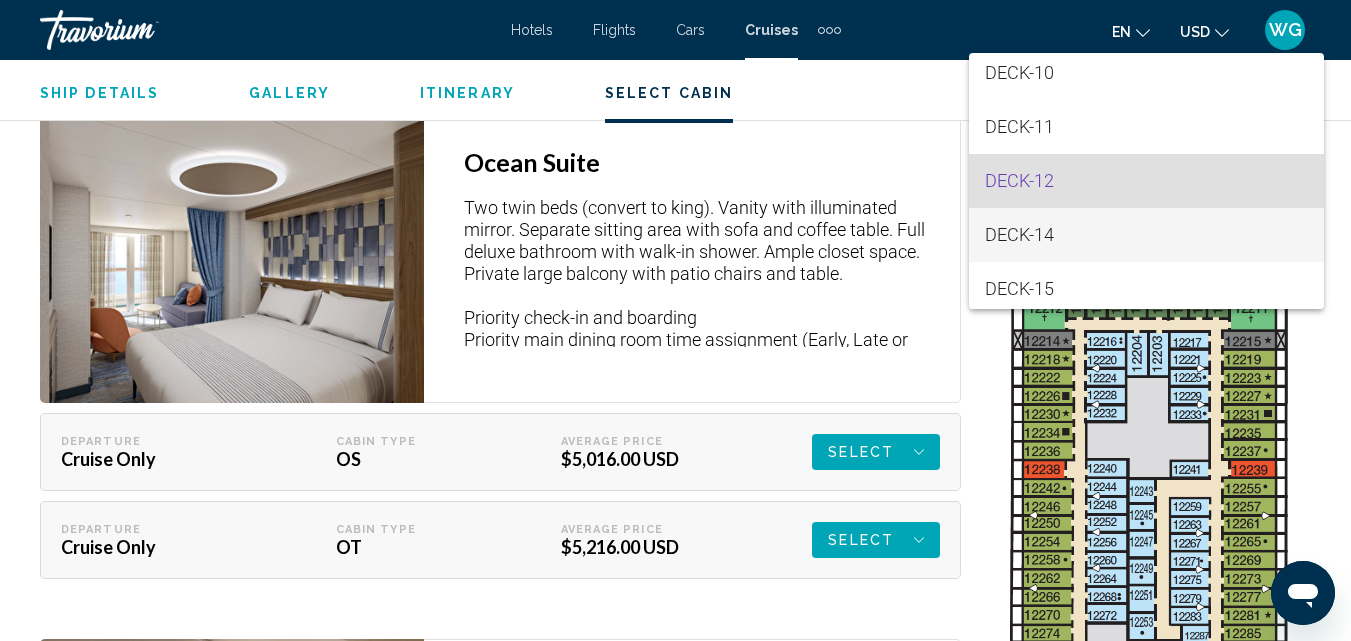 click on "DECK-14" at bounding box center [1146, 235] 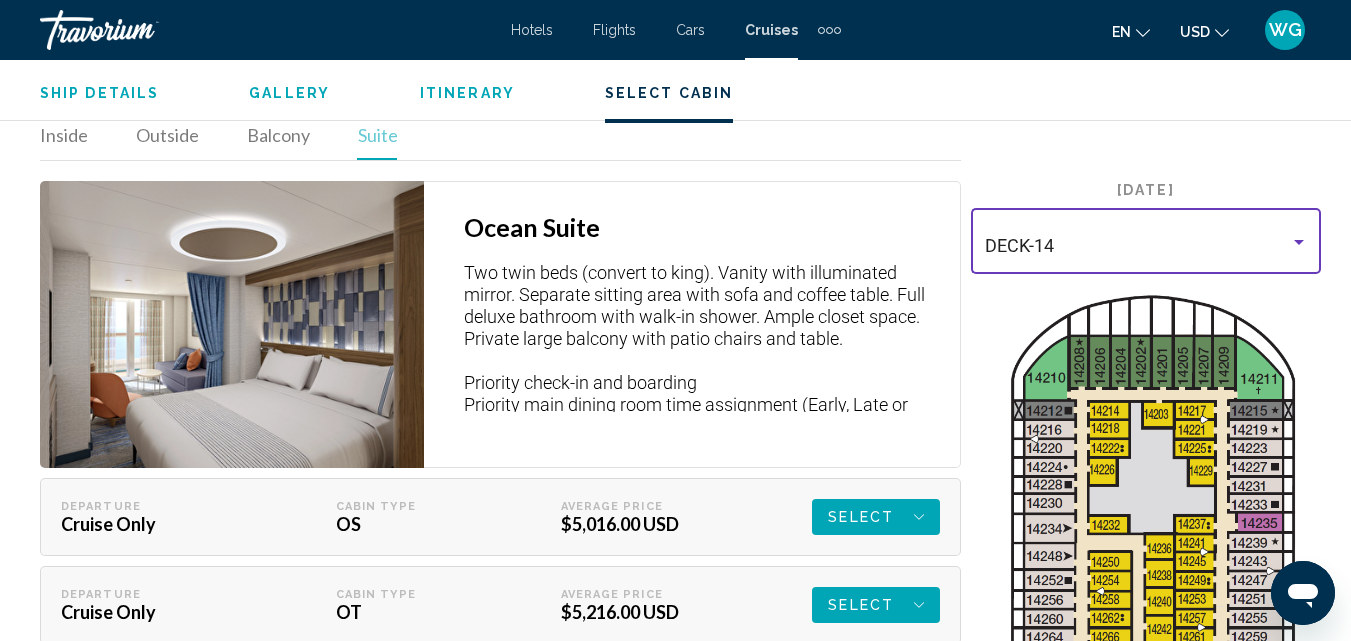 scroll, scrollTop: 3515, scrollLeft: 0, axis: vertical 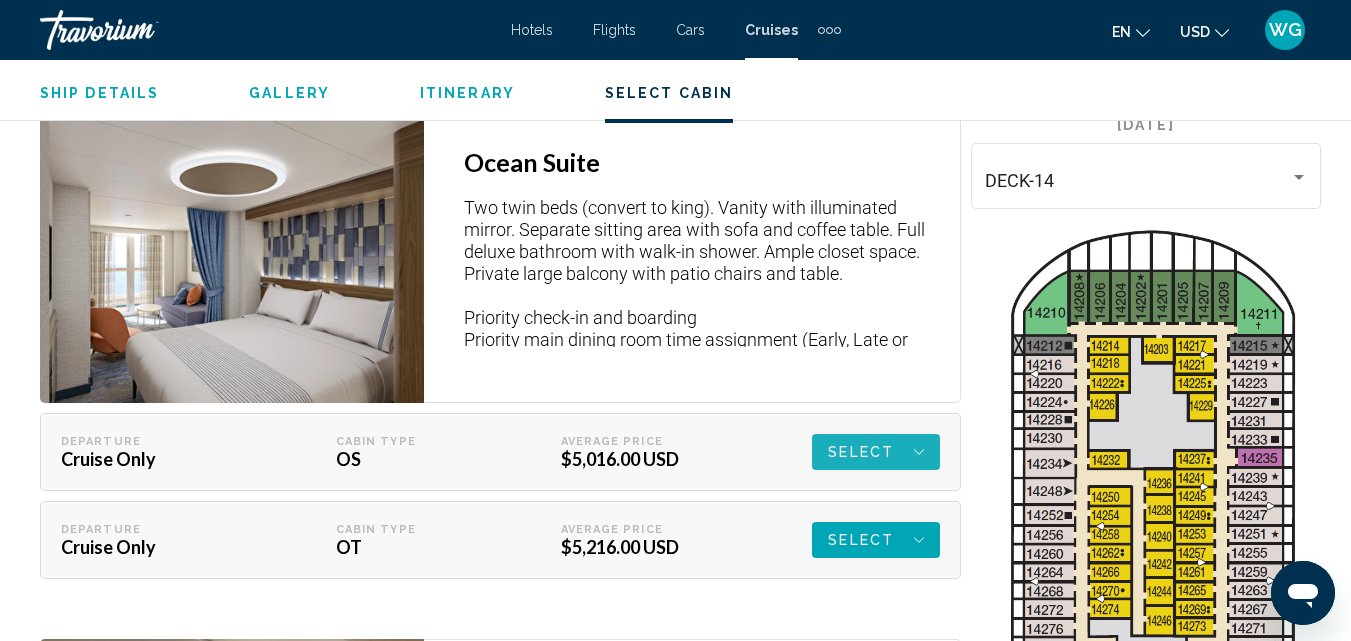 click 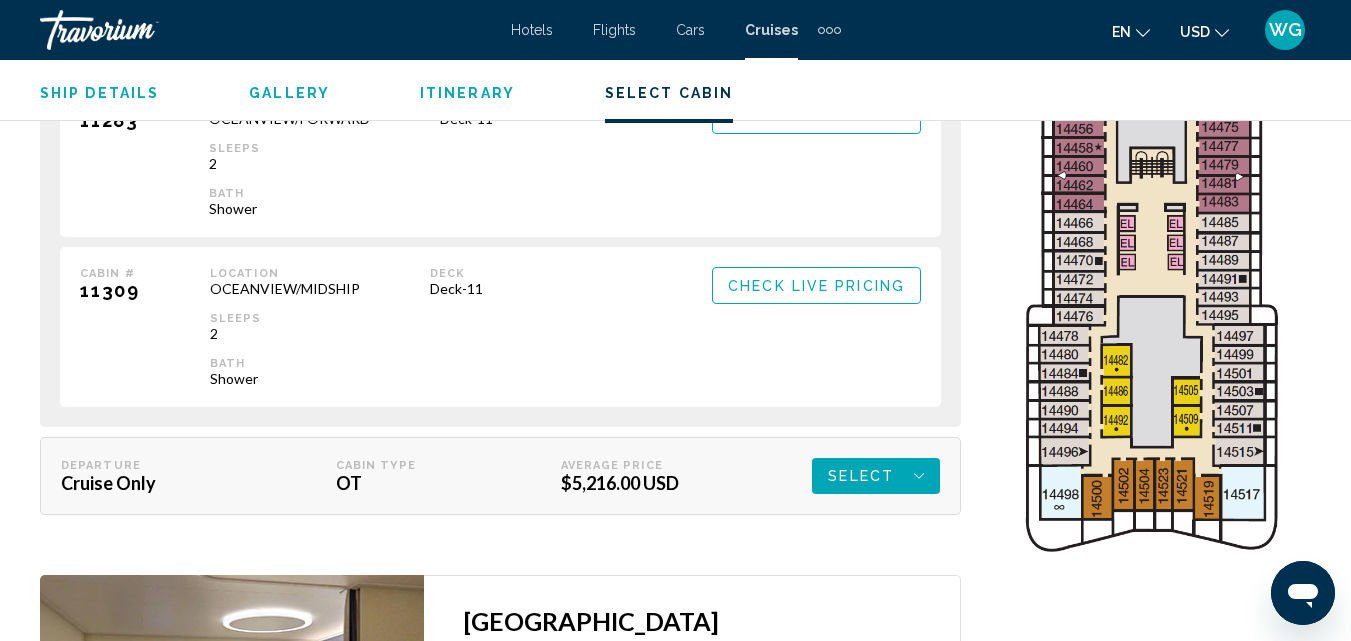 scroll, scrollTop: 5315, scrollLeft: 0, axis: vertical 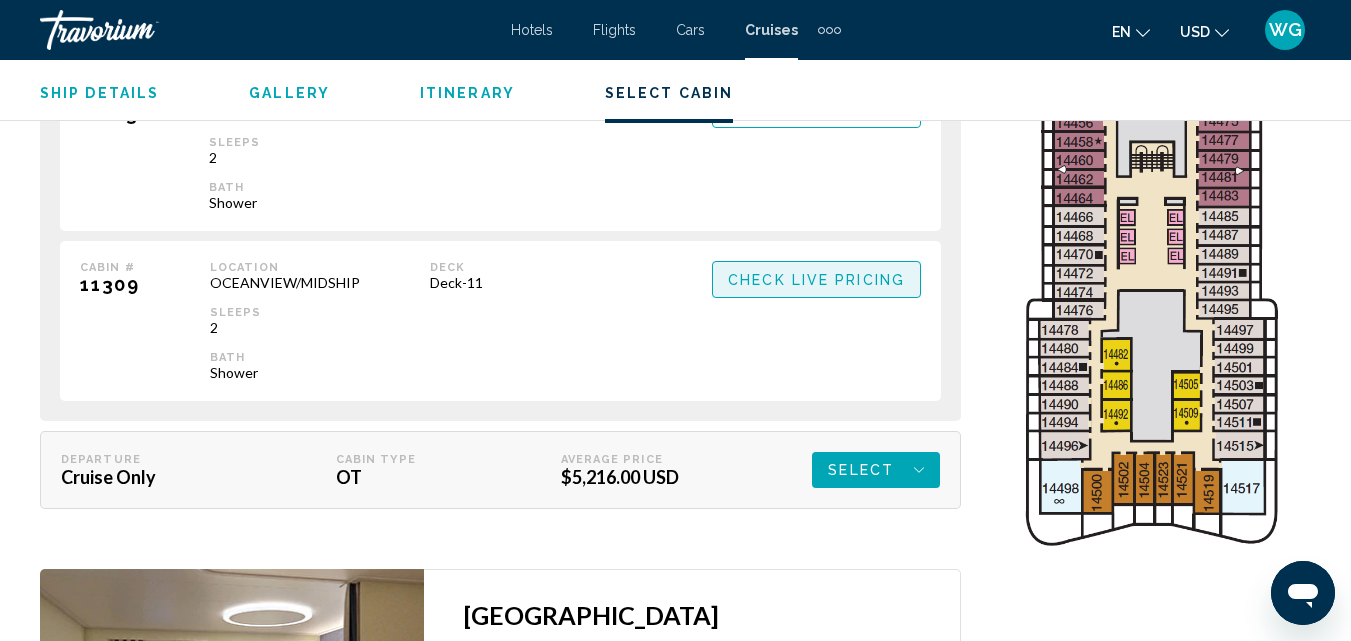 click on "Check Live Pricing" at bounding box center (816, 280) 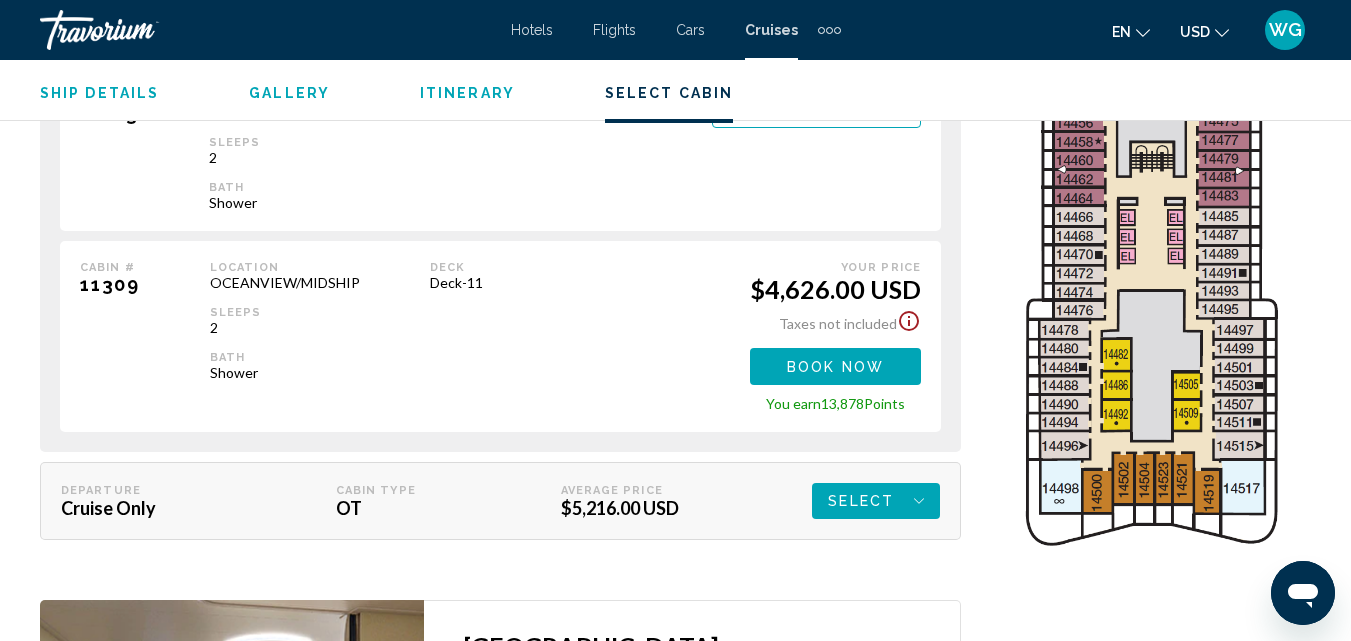 click 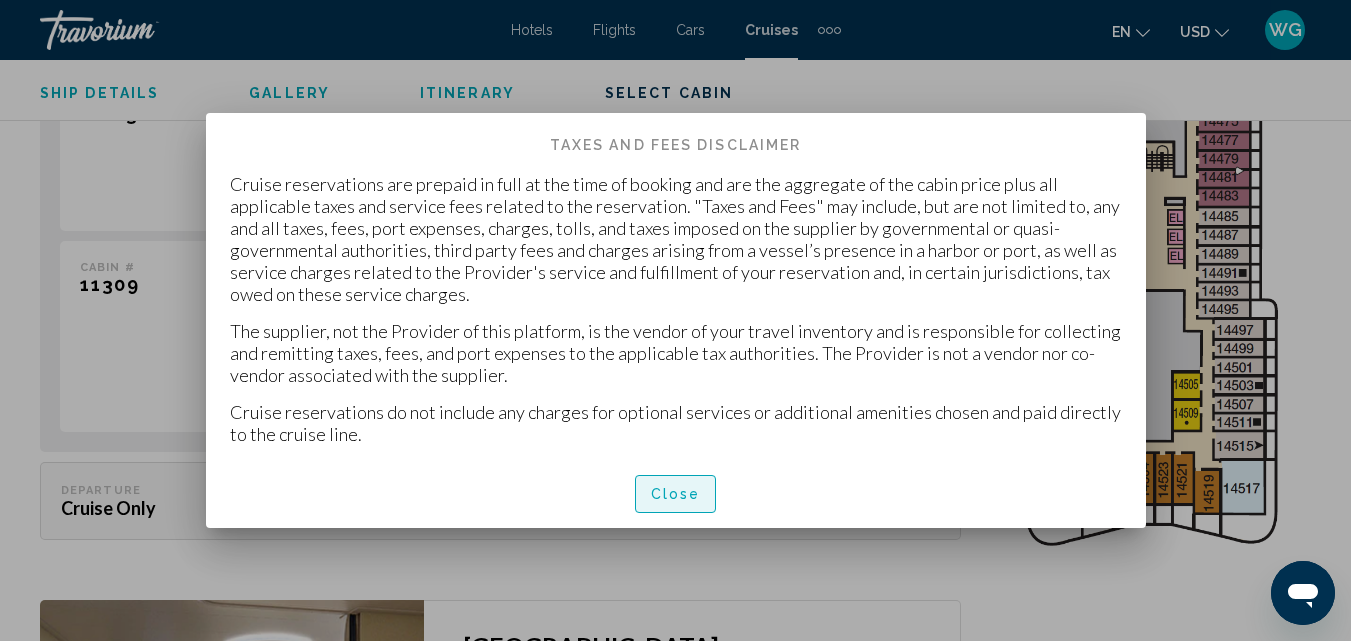 click on "Close" at bounding box center [676, 495] 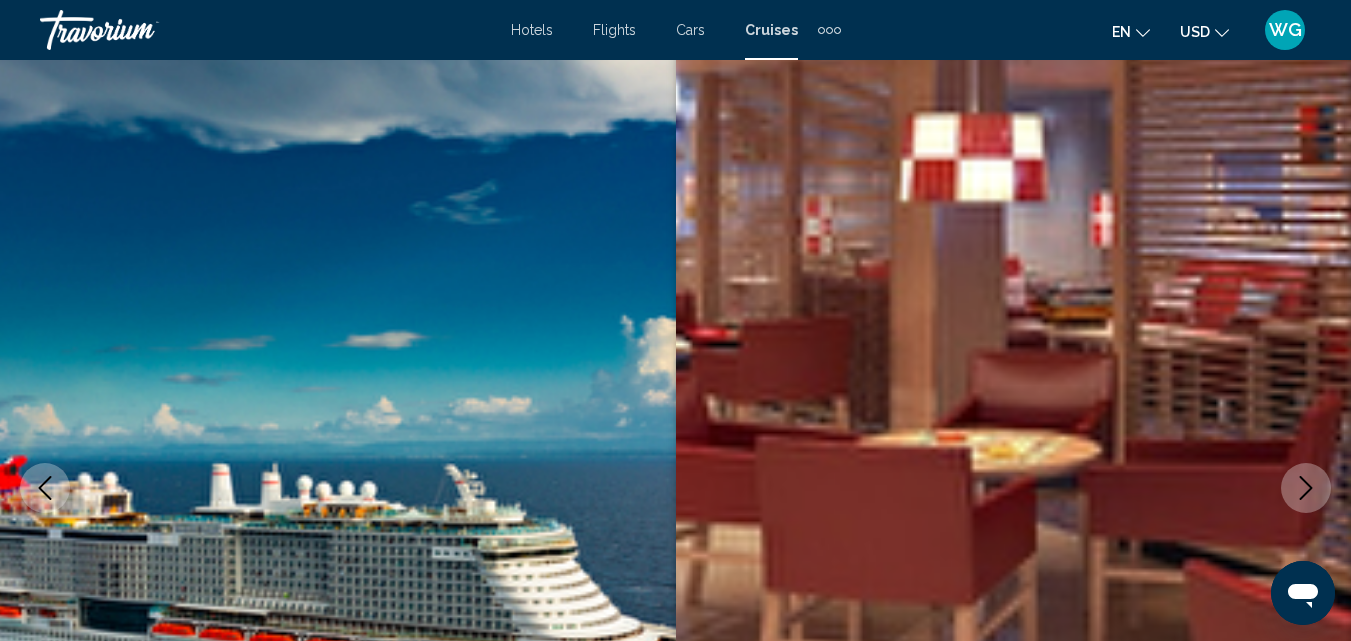 scroll, scrollTop: 0, scrollLeft: 0, axis: both 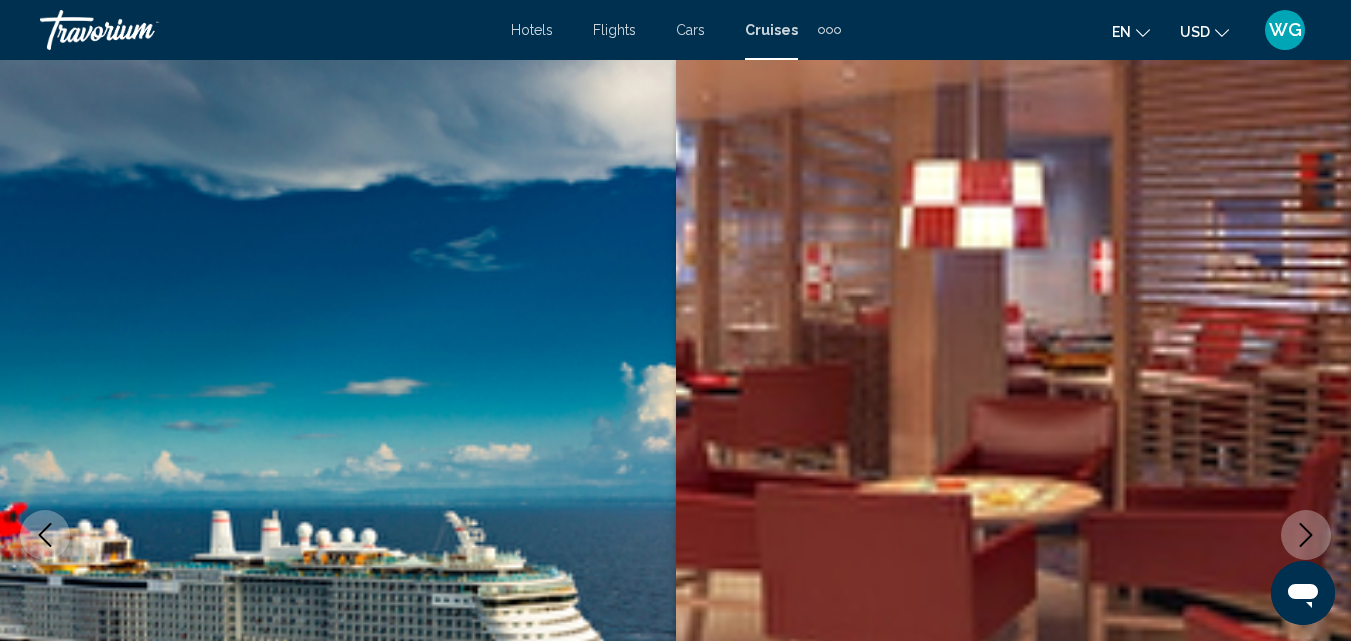 click on "Cruises" at bounding box center [771, 30] 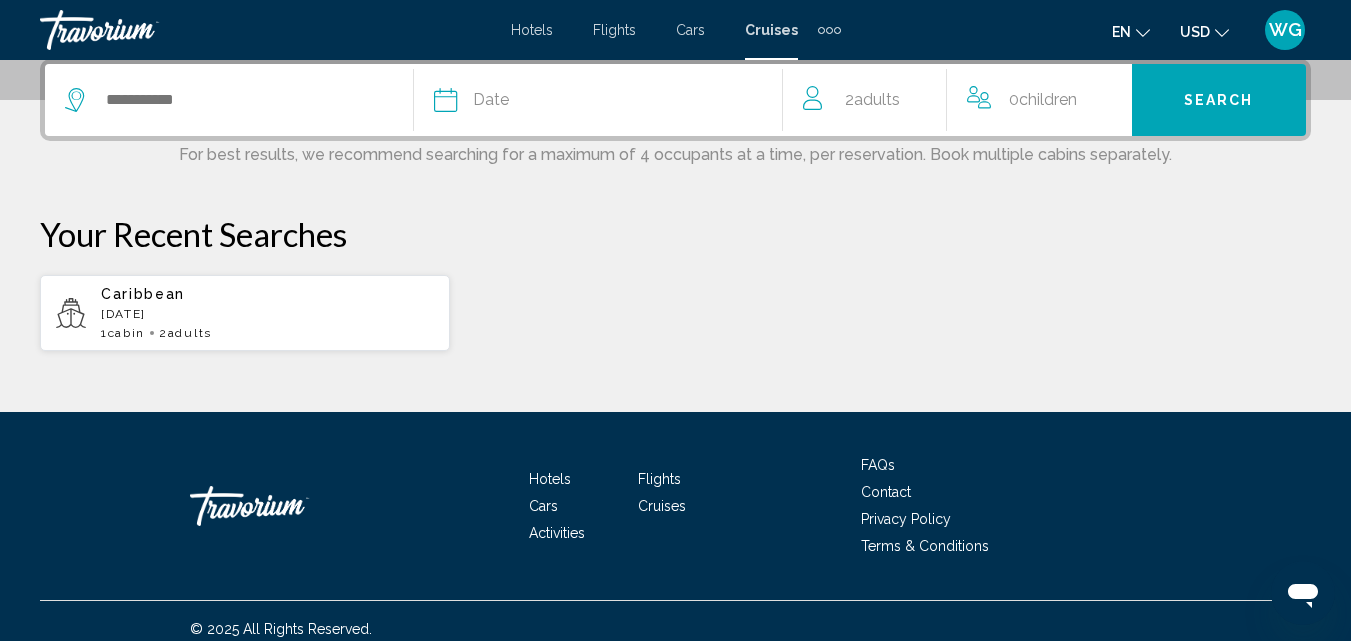 scroll, scrollTop: 400, scrollLeft: 0, axis: vertical 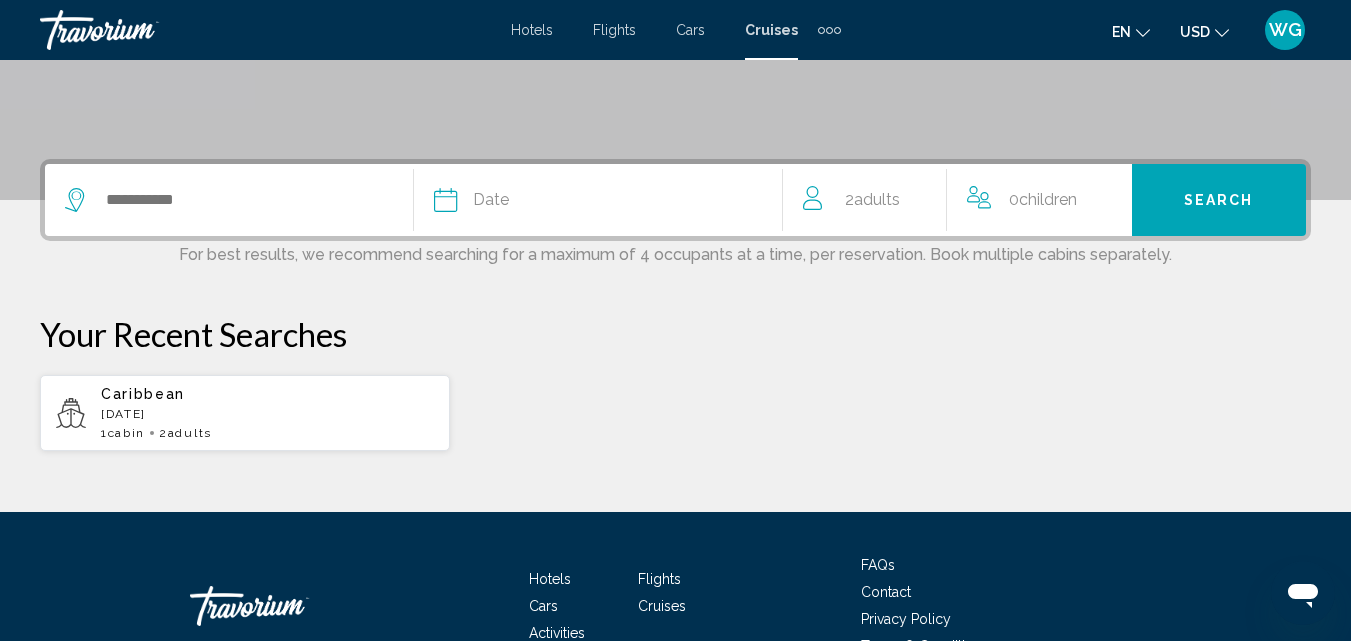 click on "Date" 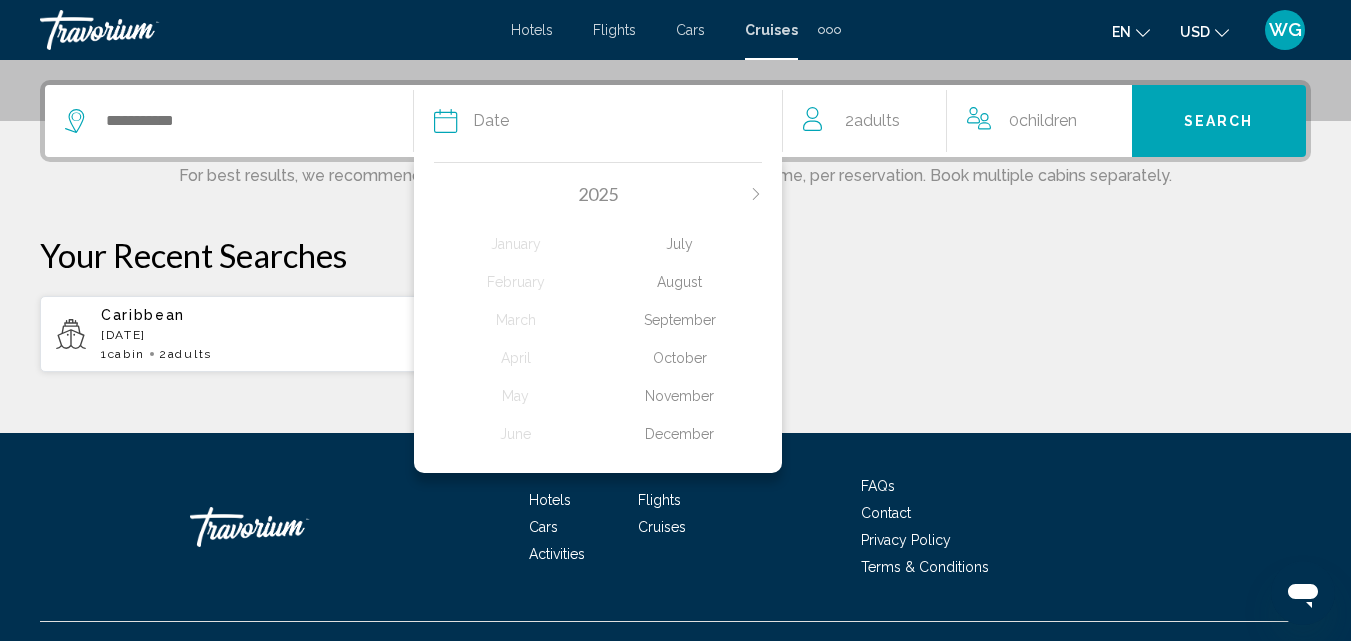 scroll, scrollTop: 494, scrollLeft: 0, axis: vertical 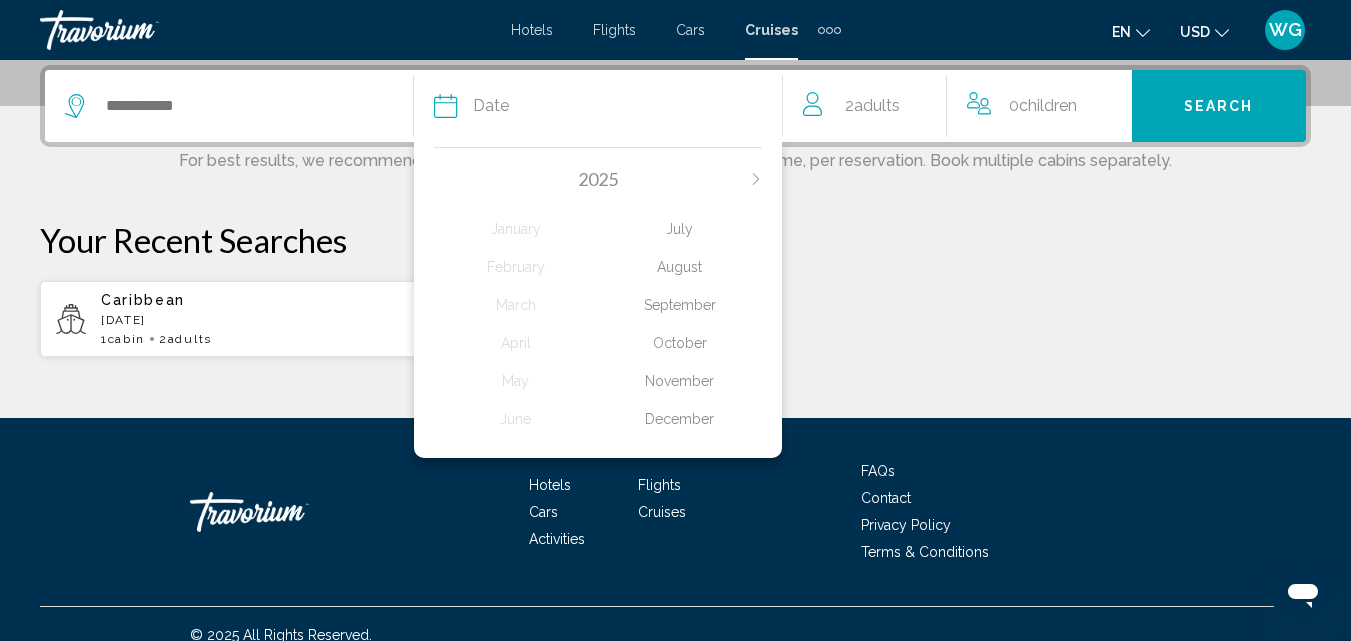 click 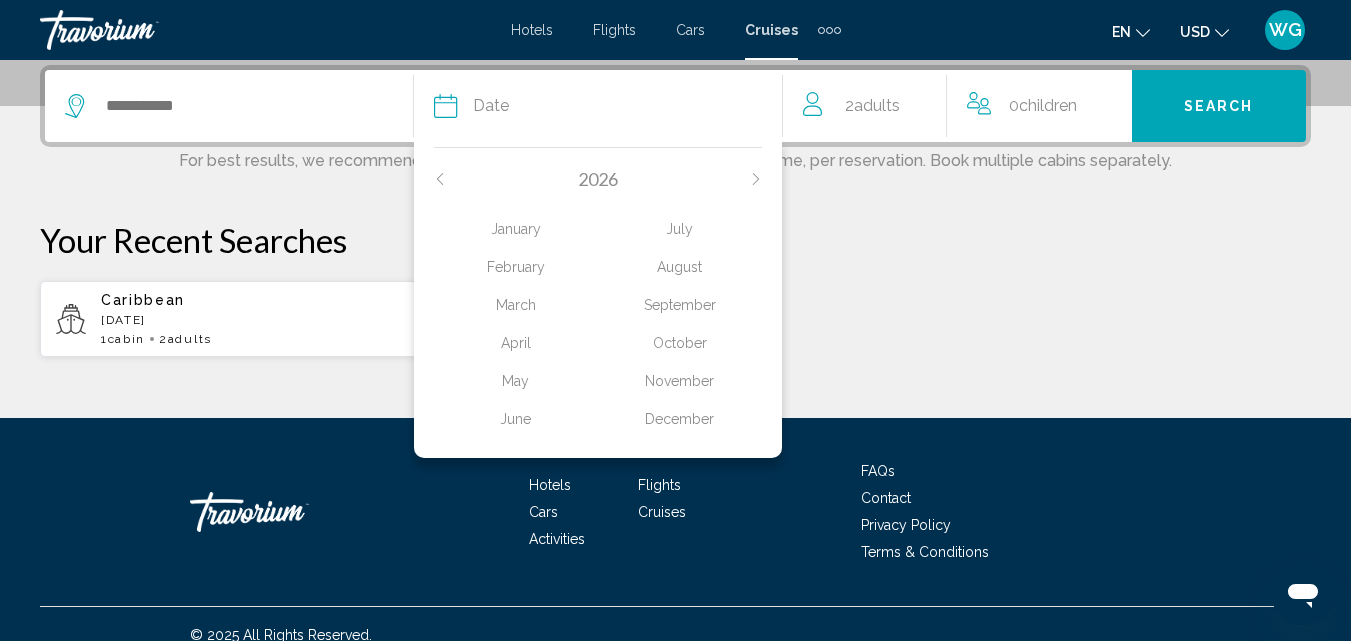 click on "March" 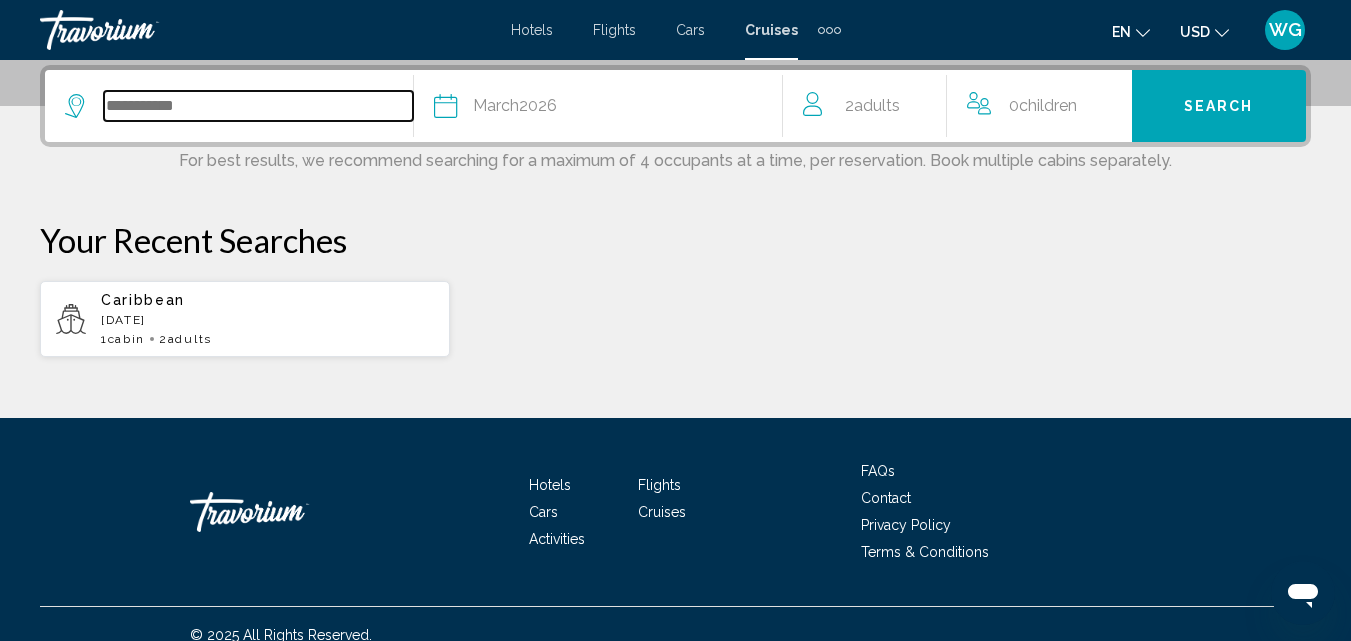 click at bounding box center (258, 106) 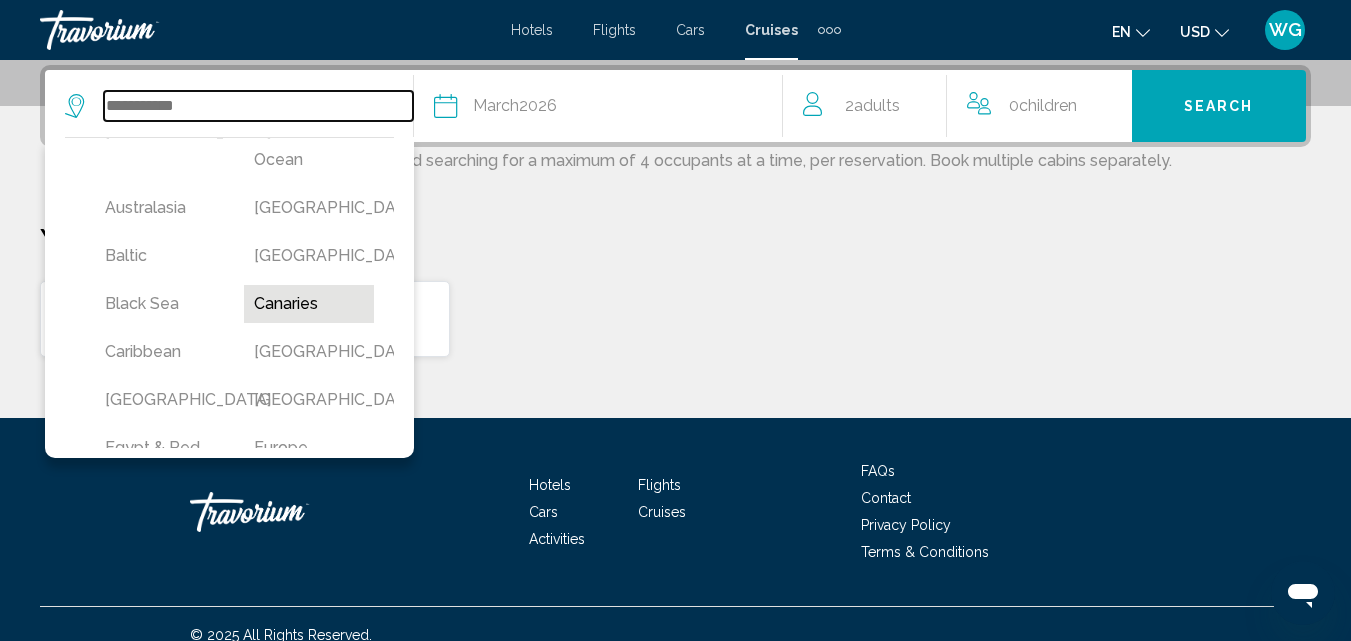 scroll, scrollTop: 200, scrollLeft: 0, axis: vertical 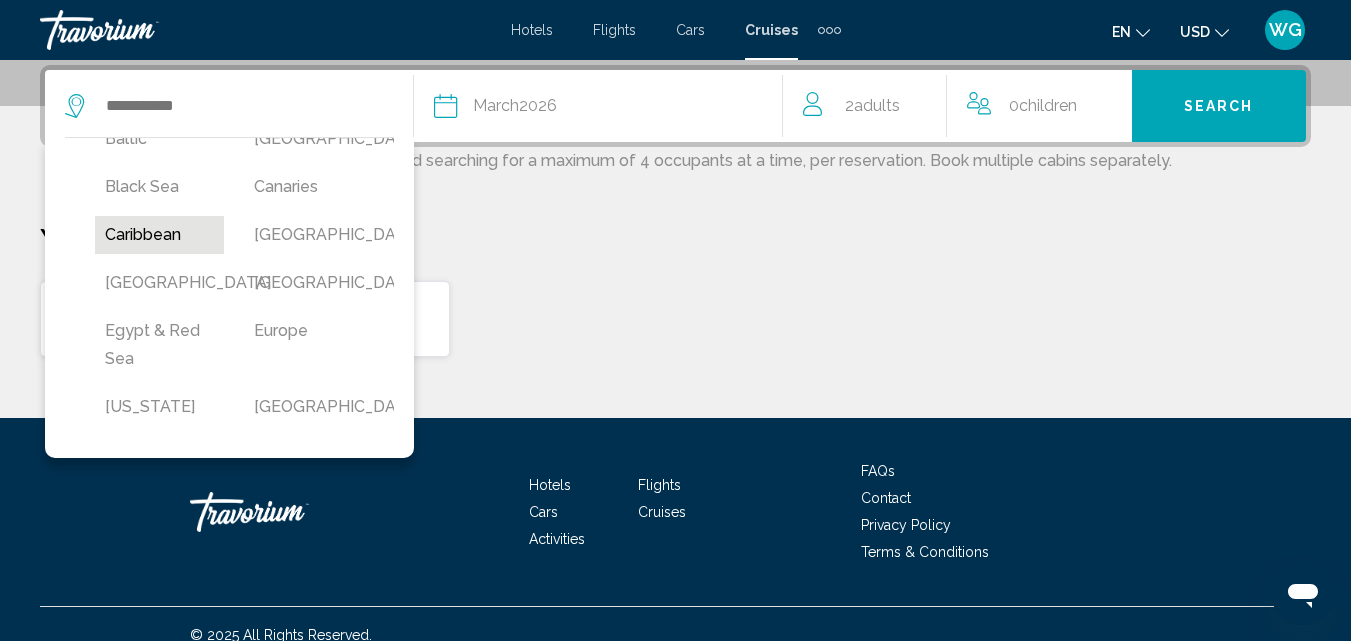 click on "Caribbean" at bounding box center [159, 235] 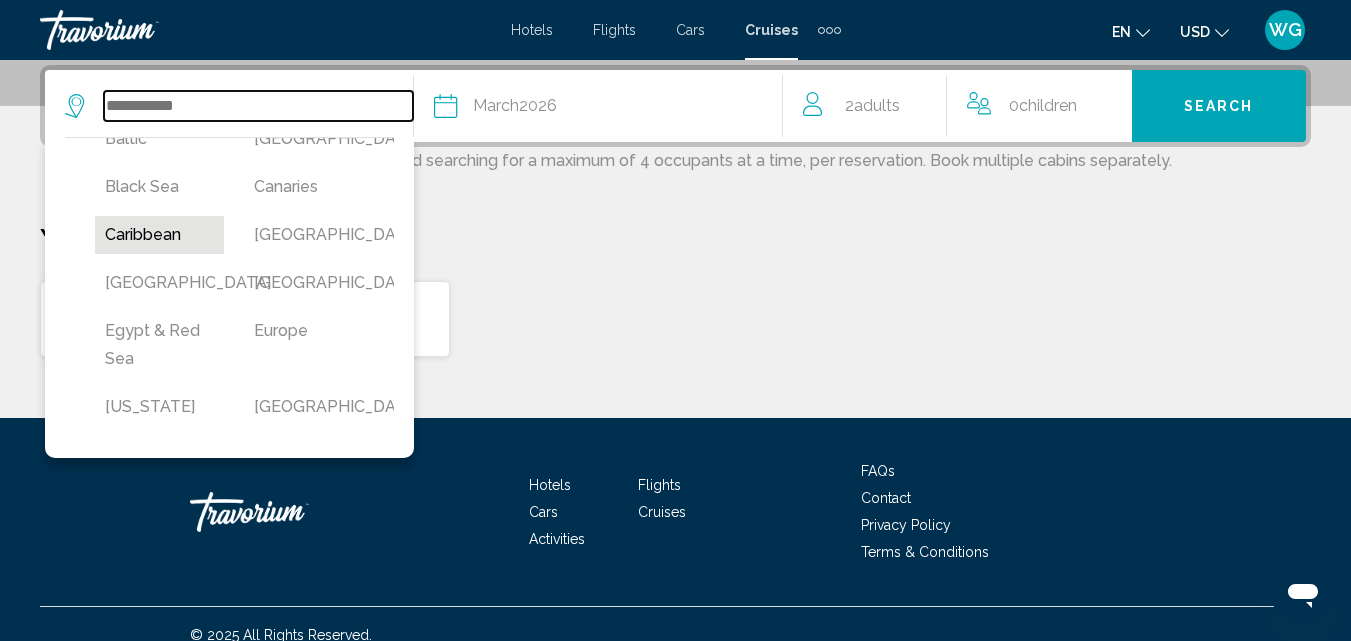type on "*********" 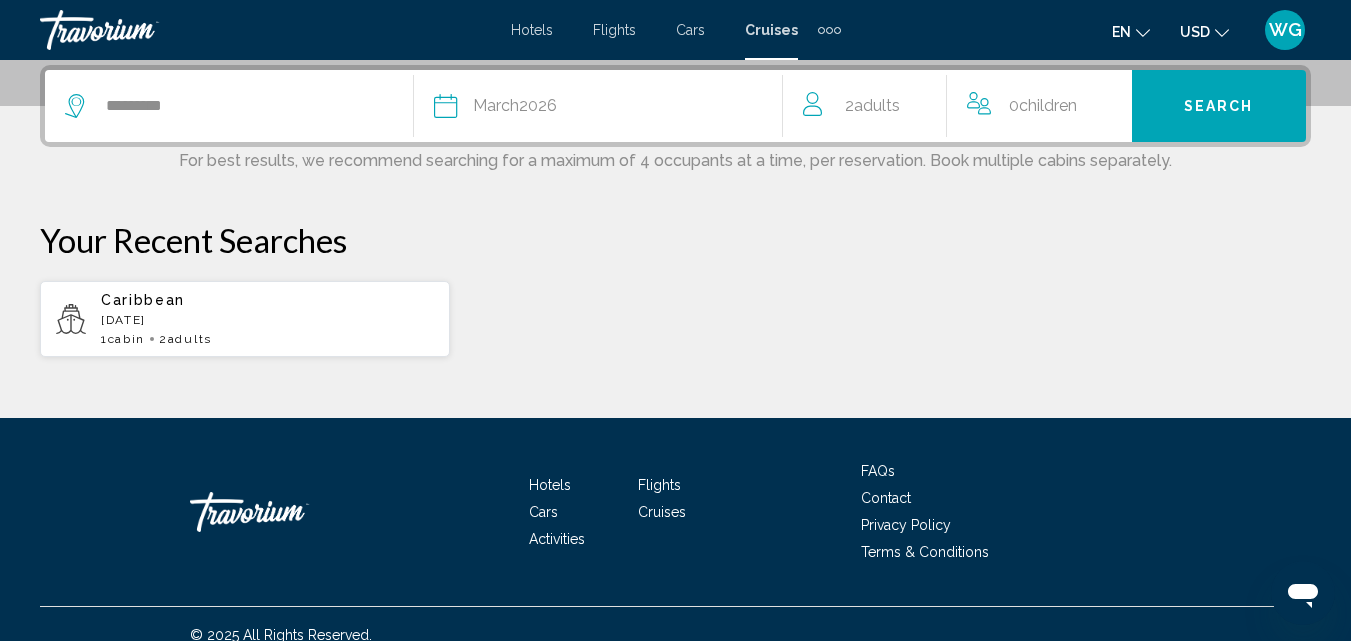 click on "Search" at bounding box center (1219, 107) 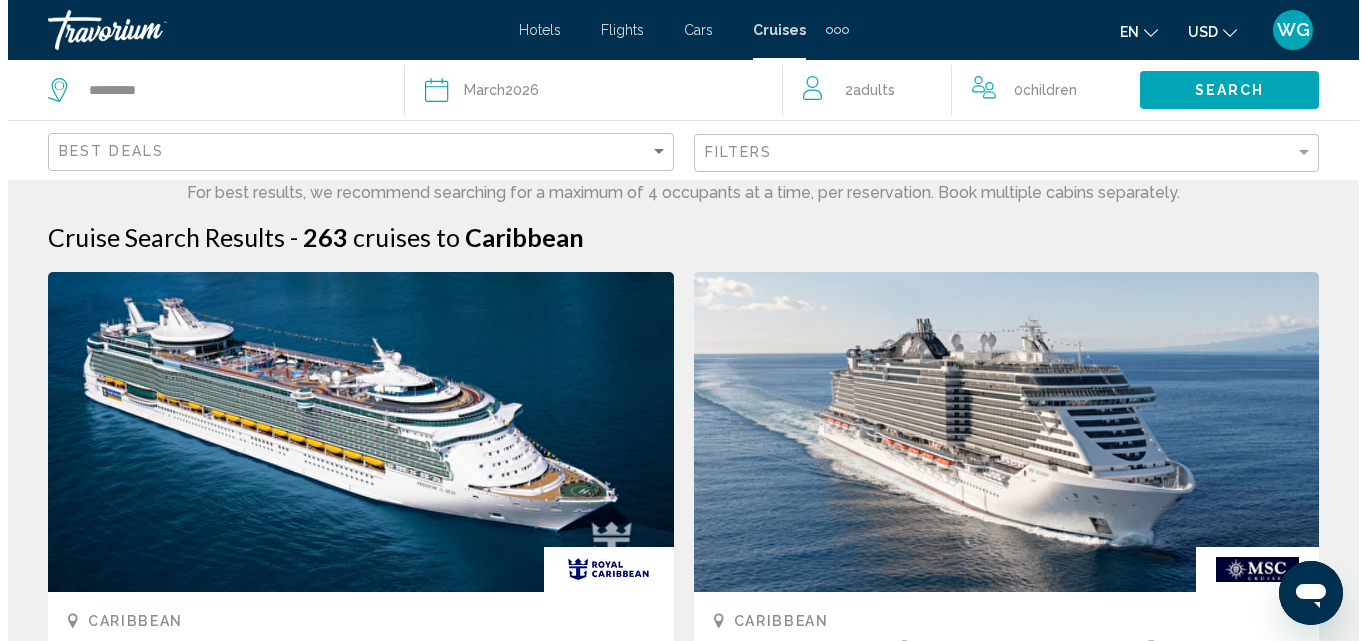 scroll, scrollTop: 0, scrollLeft: 0, axis: both 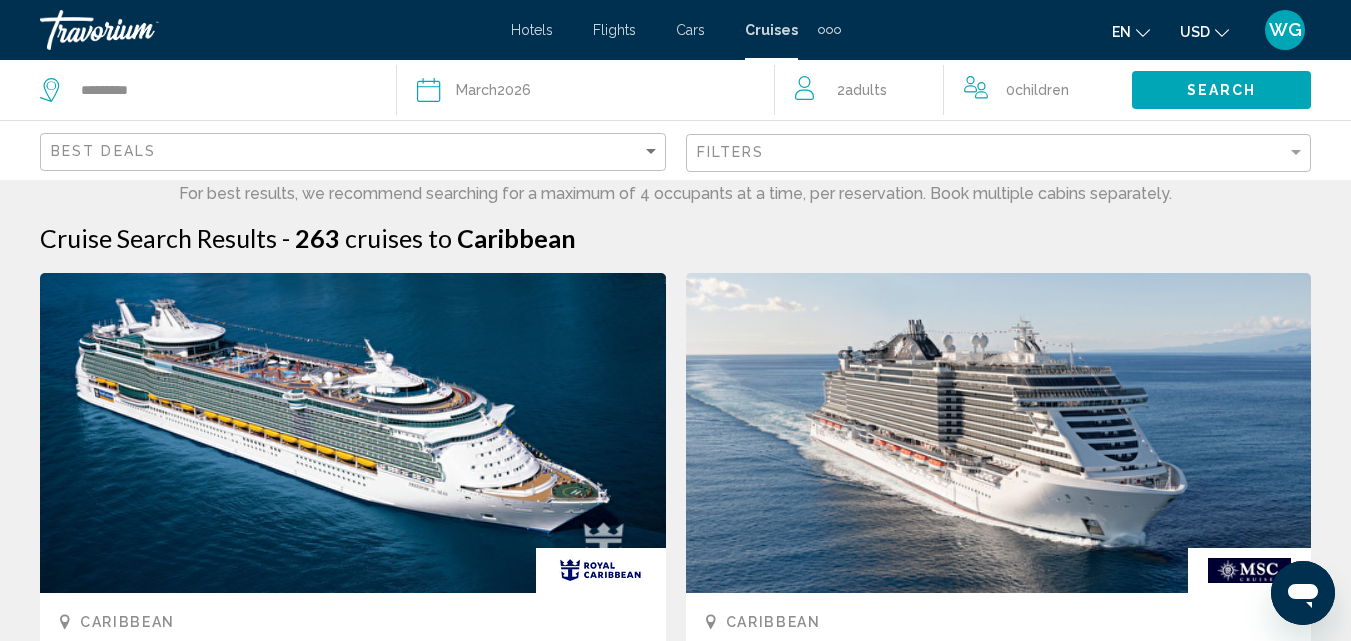 click on "Best Deals" 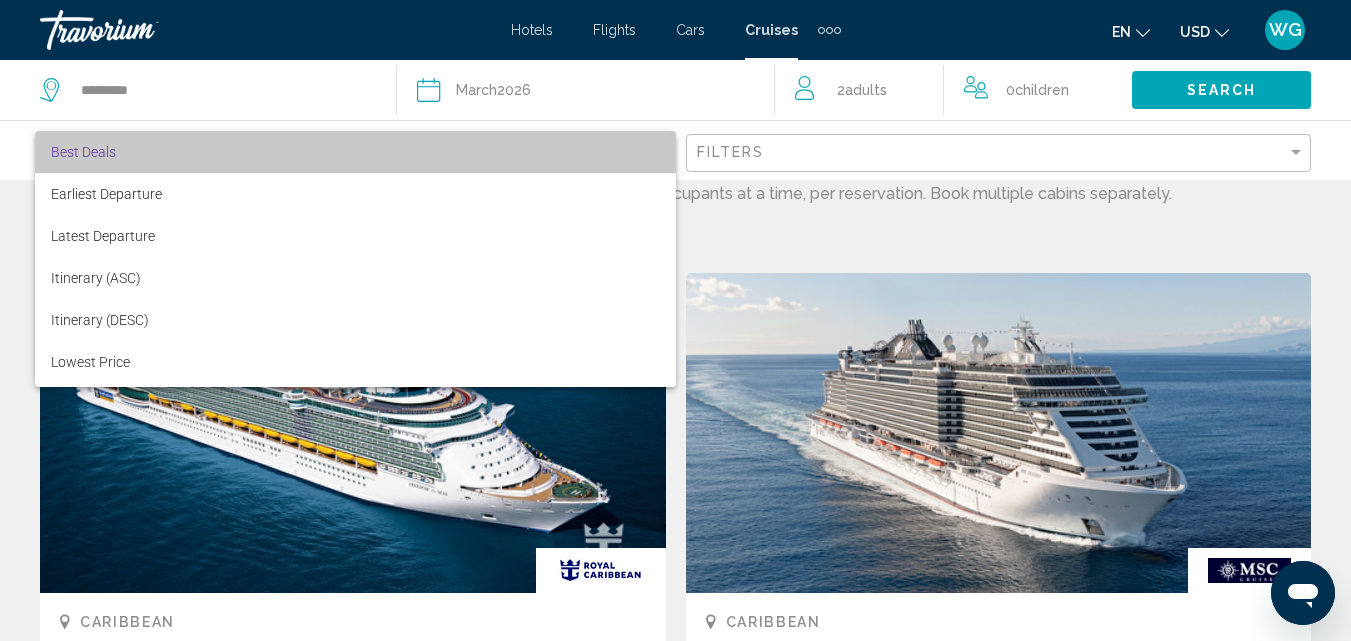click on "Best Deals" at bounding box center (355, 152) 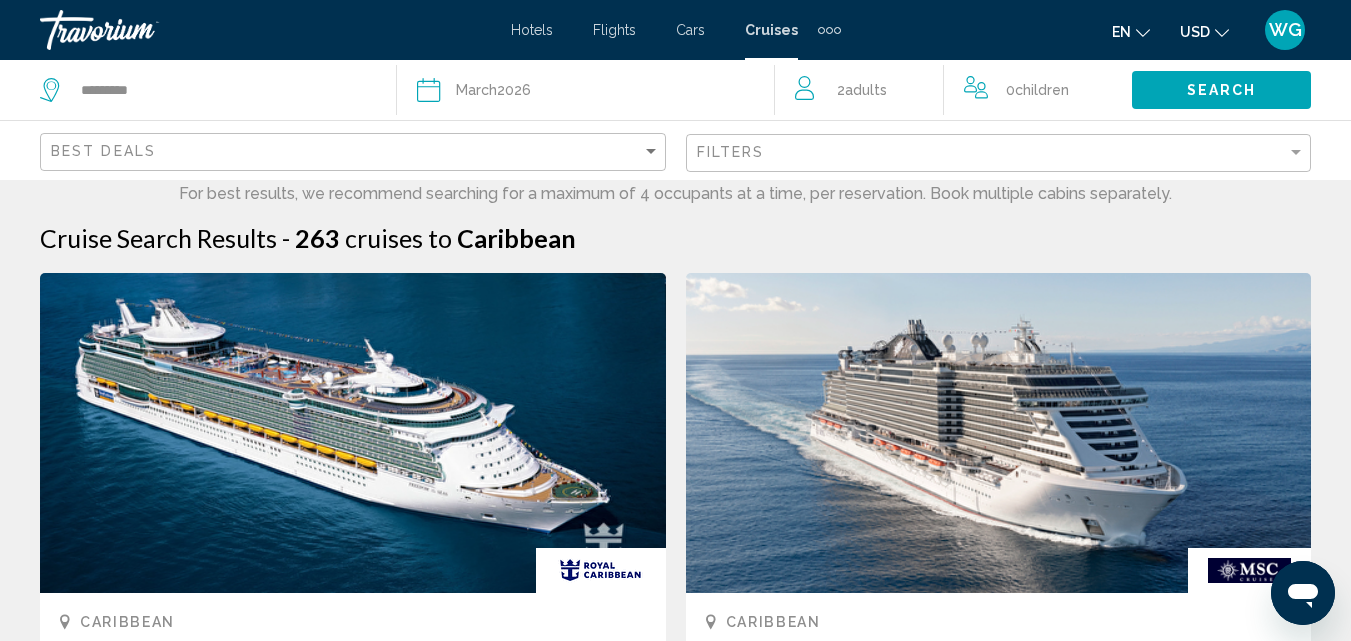 click on "Filters" 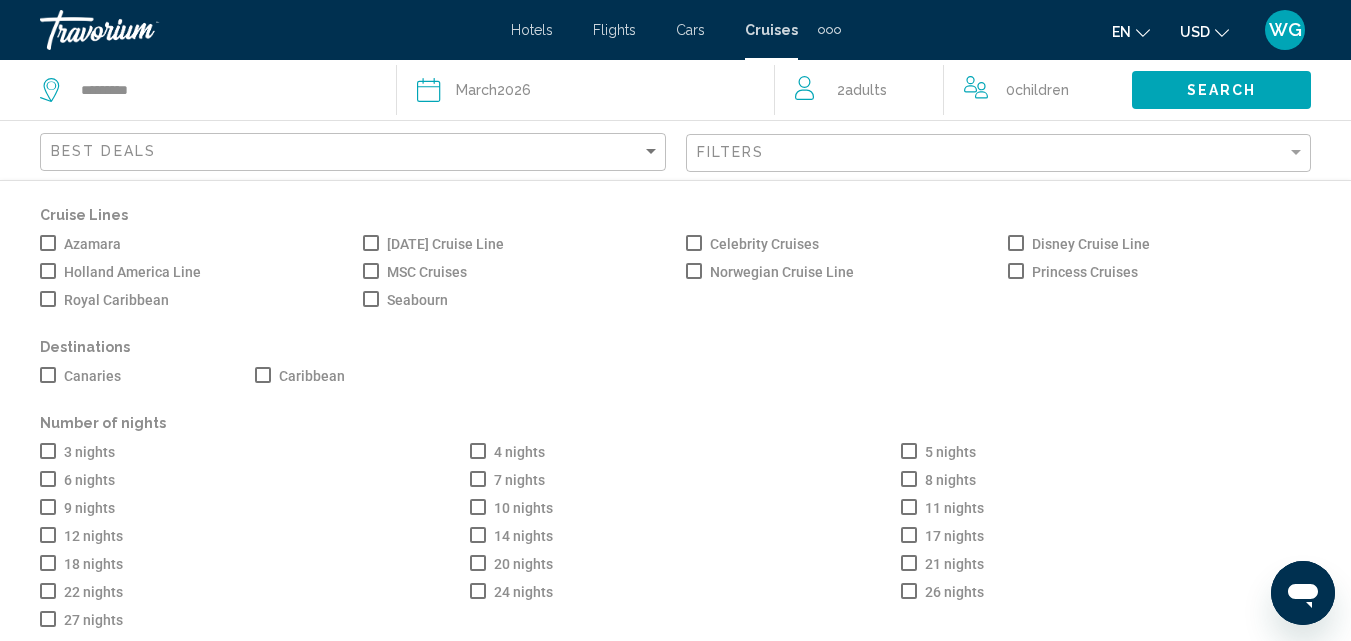 click at bounding box center [1016, 271] 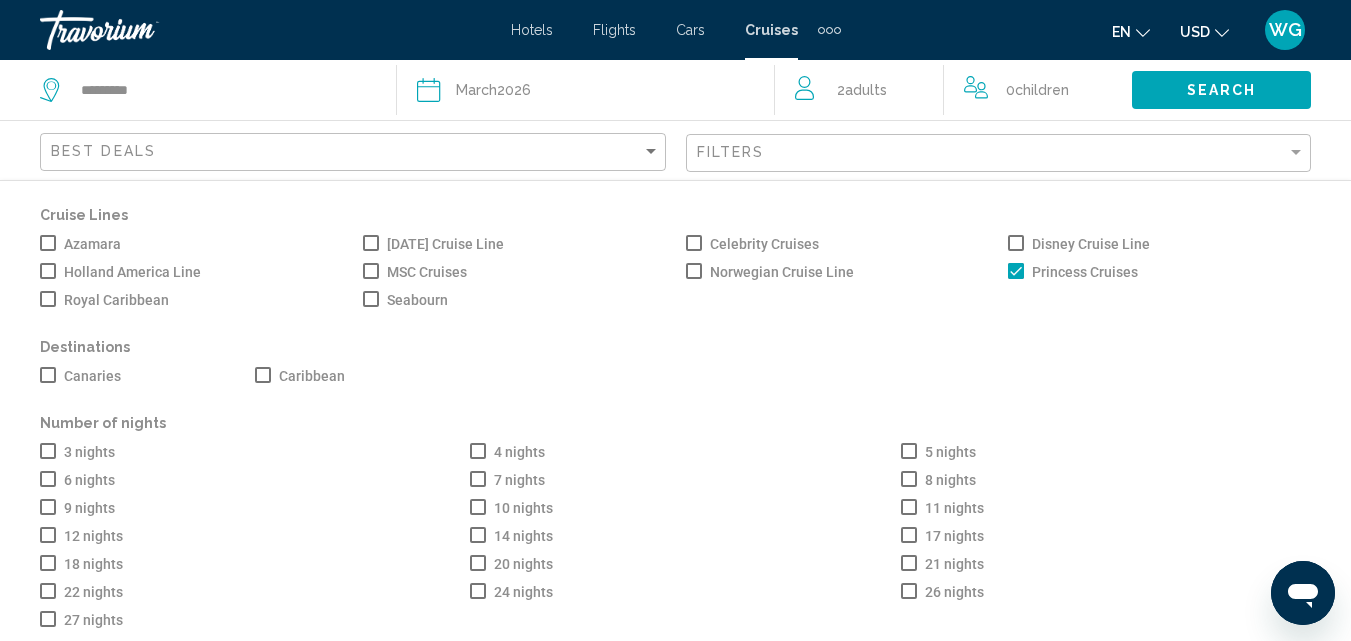 click at bounding box center (263, 375) 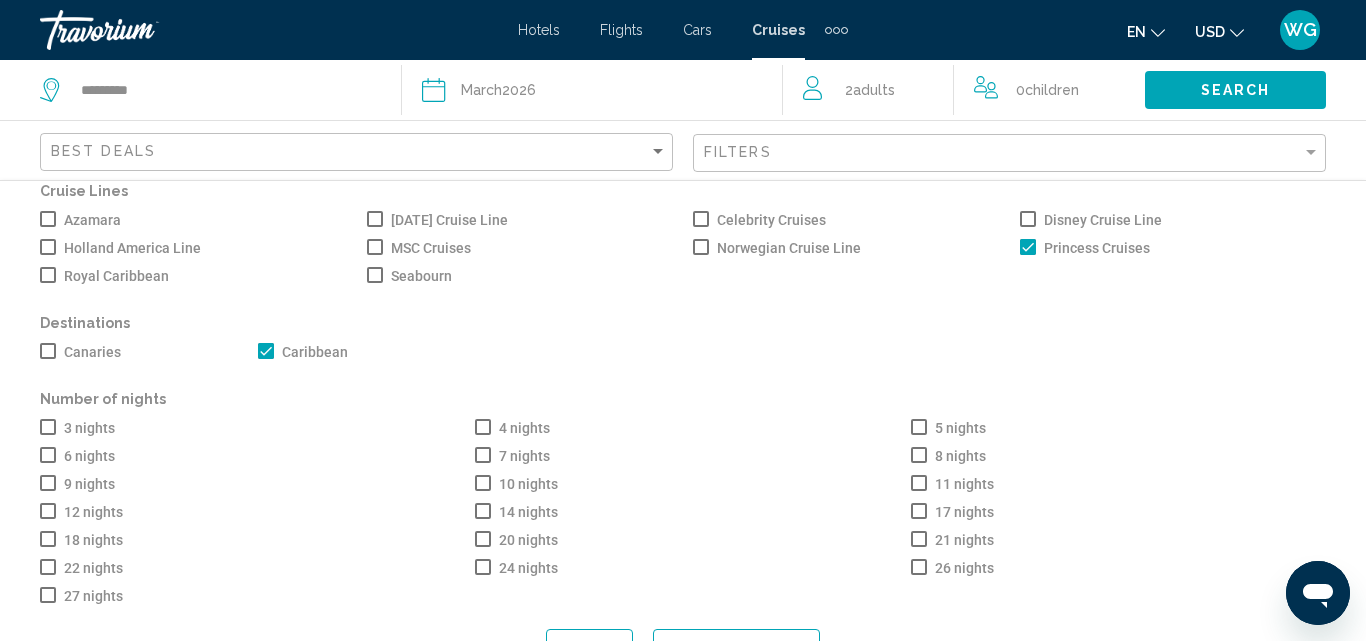 scroll, scrollTop: 38, scrollLeft: 0, axis: vertical 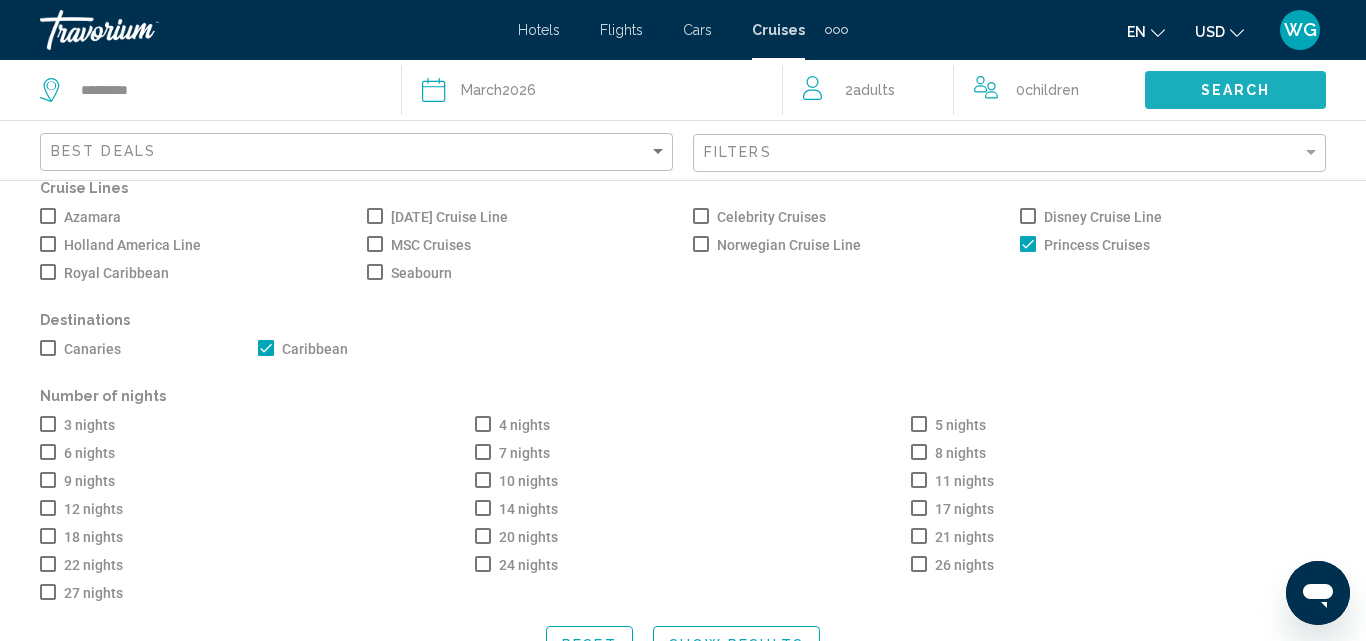 click on "Search" 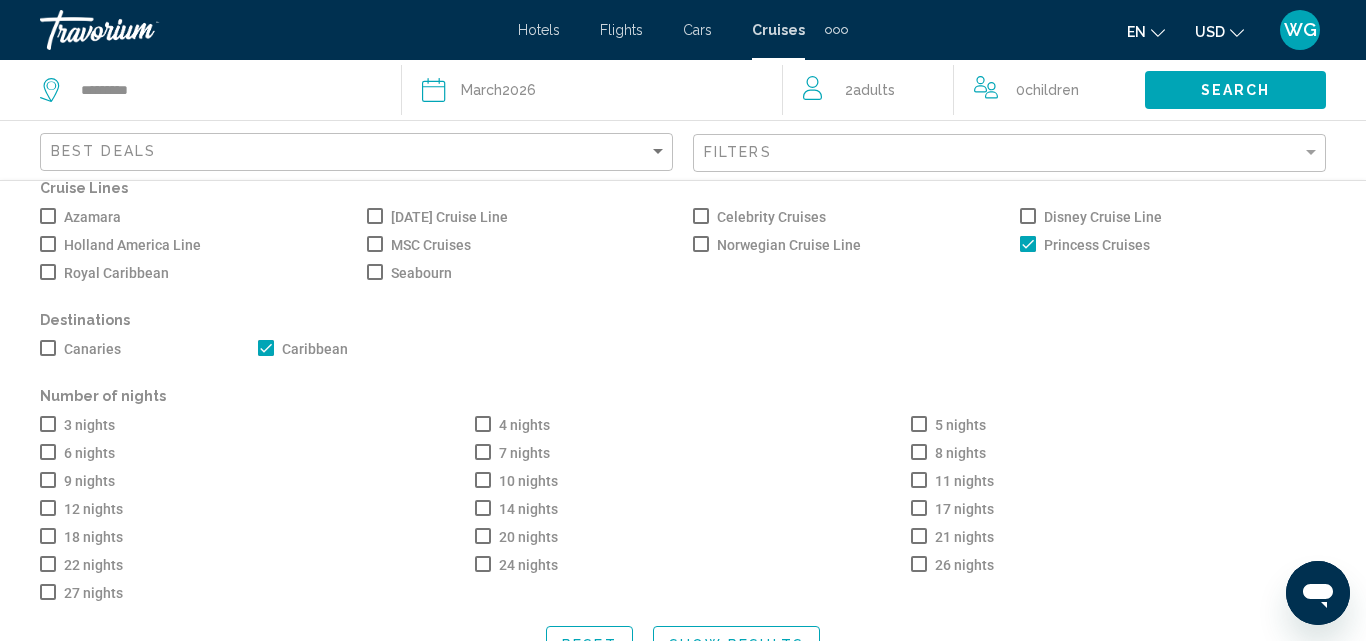 click on "Show Results" 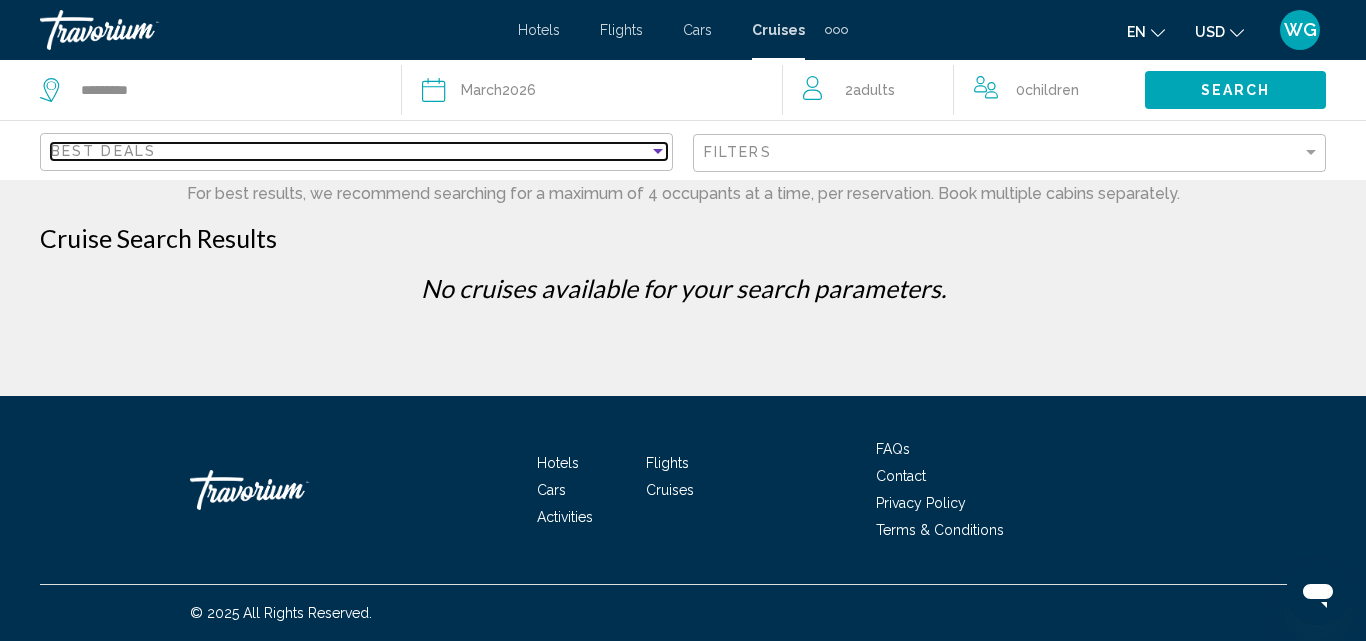 click on "Best Deals" at bounding box center [350, 151] 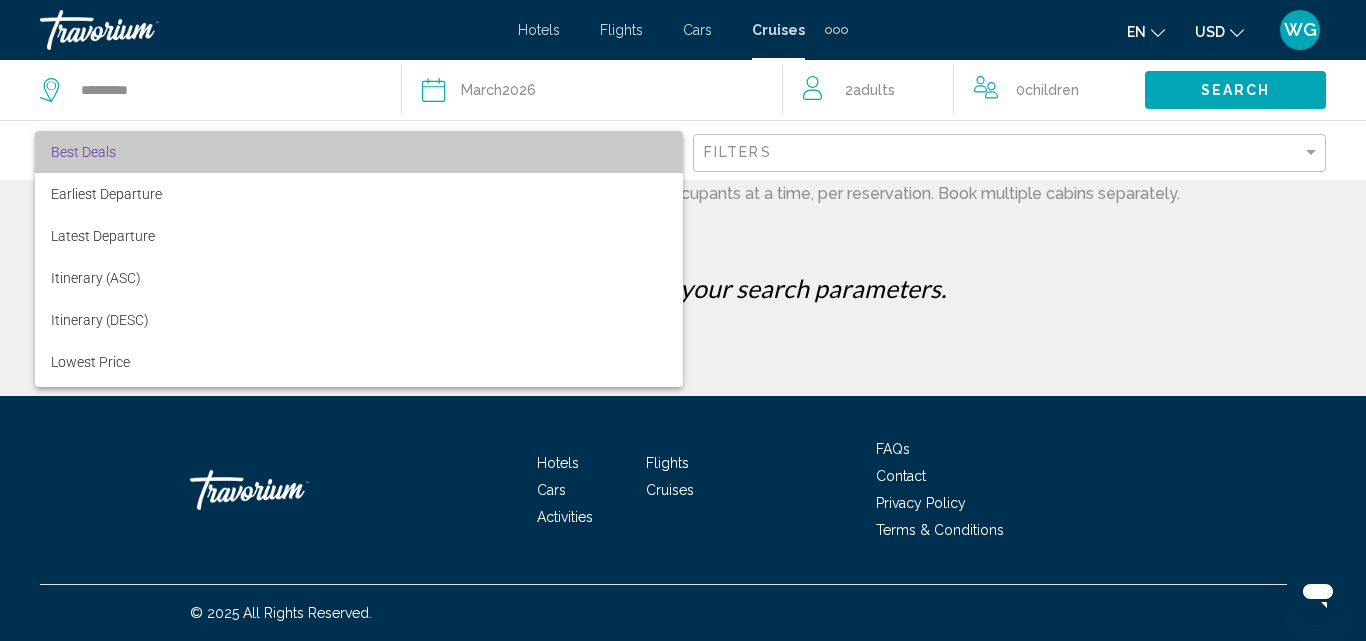 click on "Best Deals" at bounding box center [359, 152] 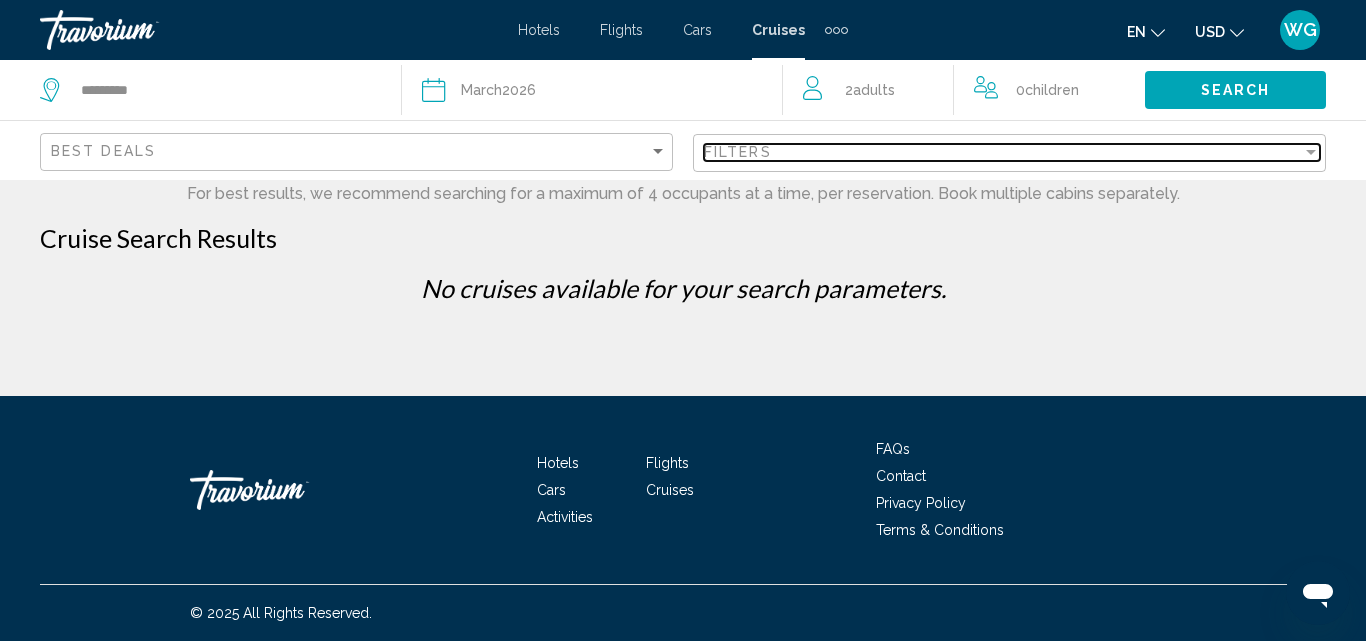 click on "Filters" at bounding box center (1003, 152) 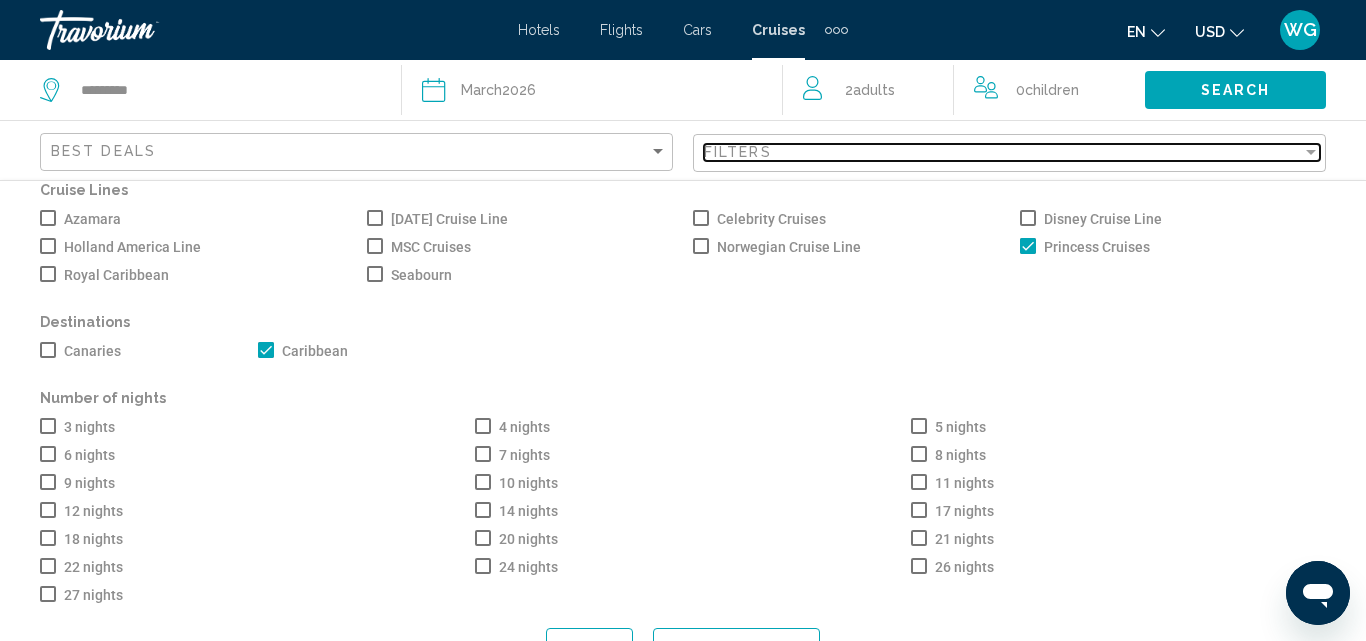 scroll, scrollTop: 38, scrollLeft: 0, axis: vertical 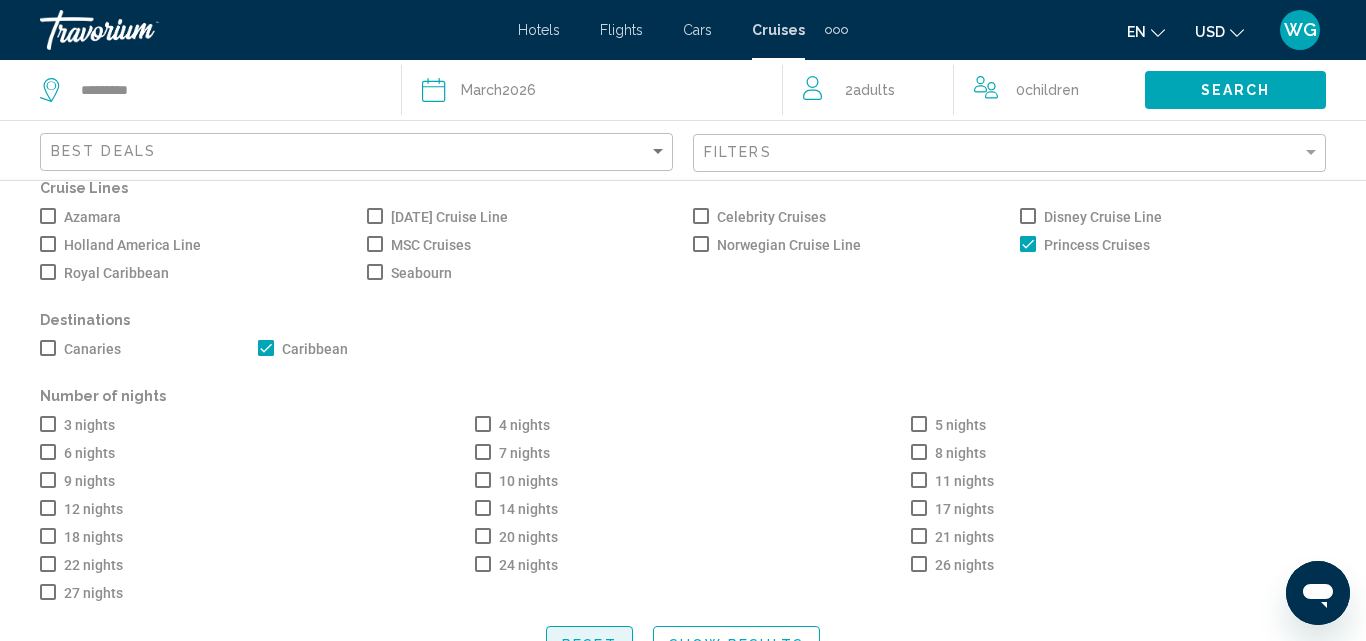 click on "Reset" 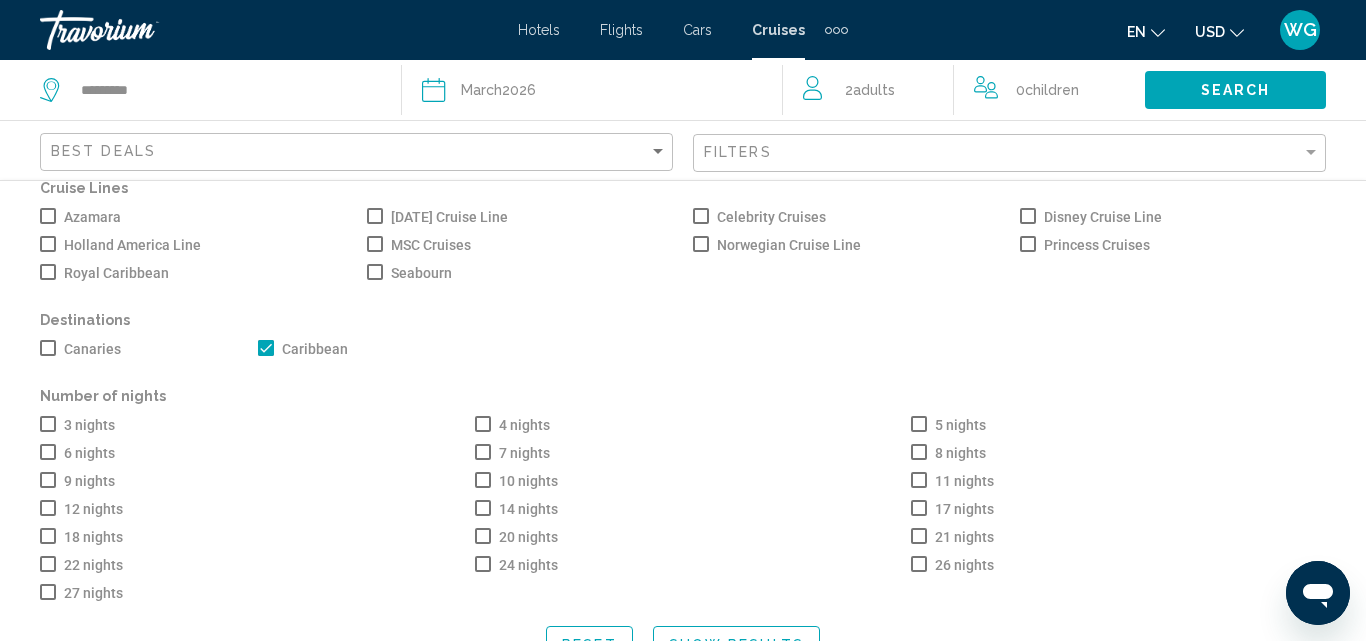 click on "Reset" 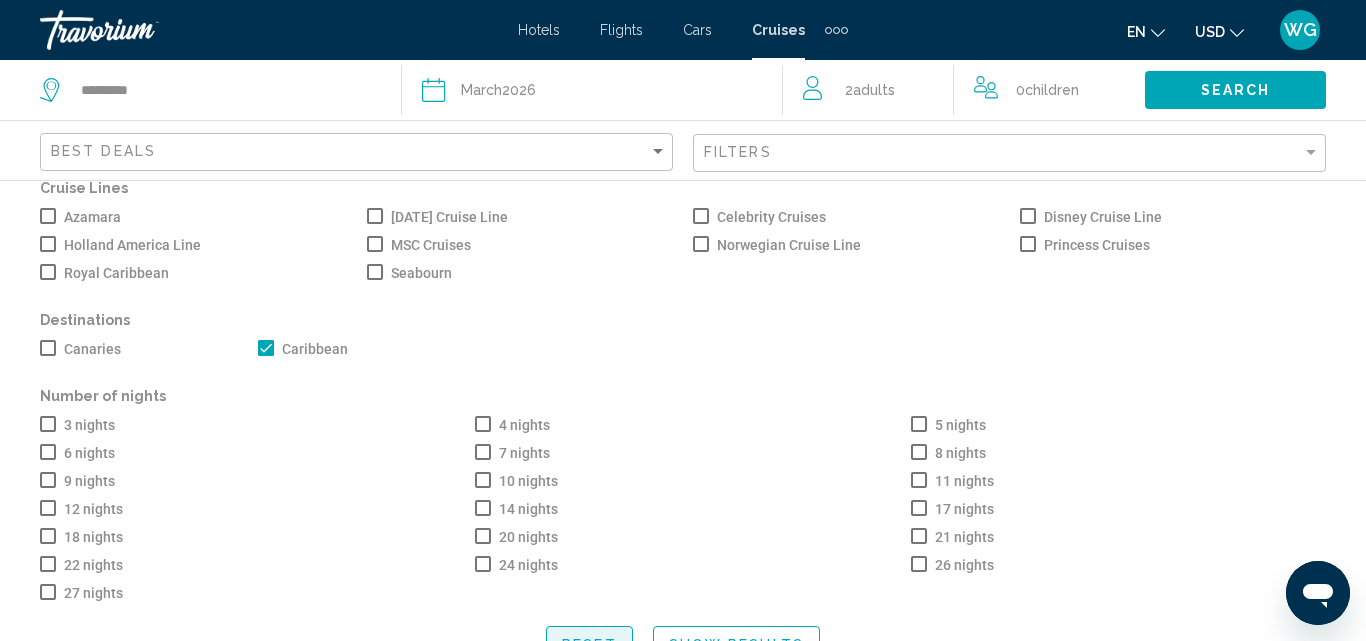 click on "Reset" 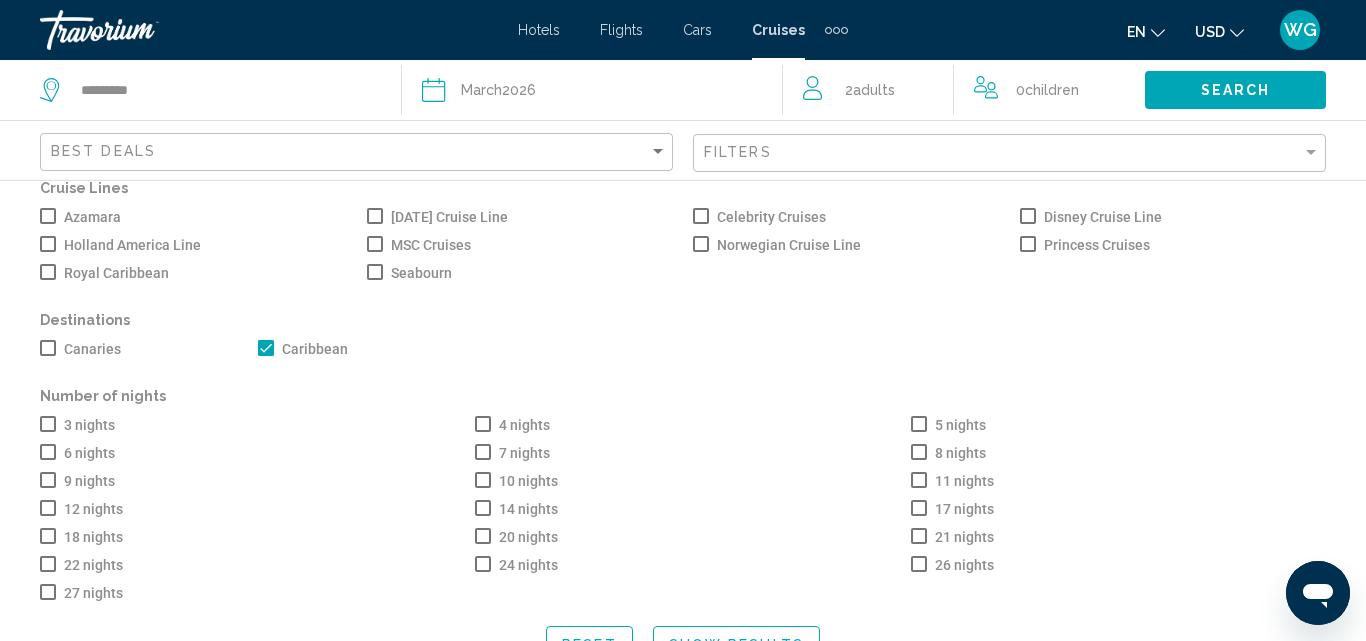 click at bounding box center [1028, 244] 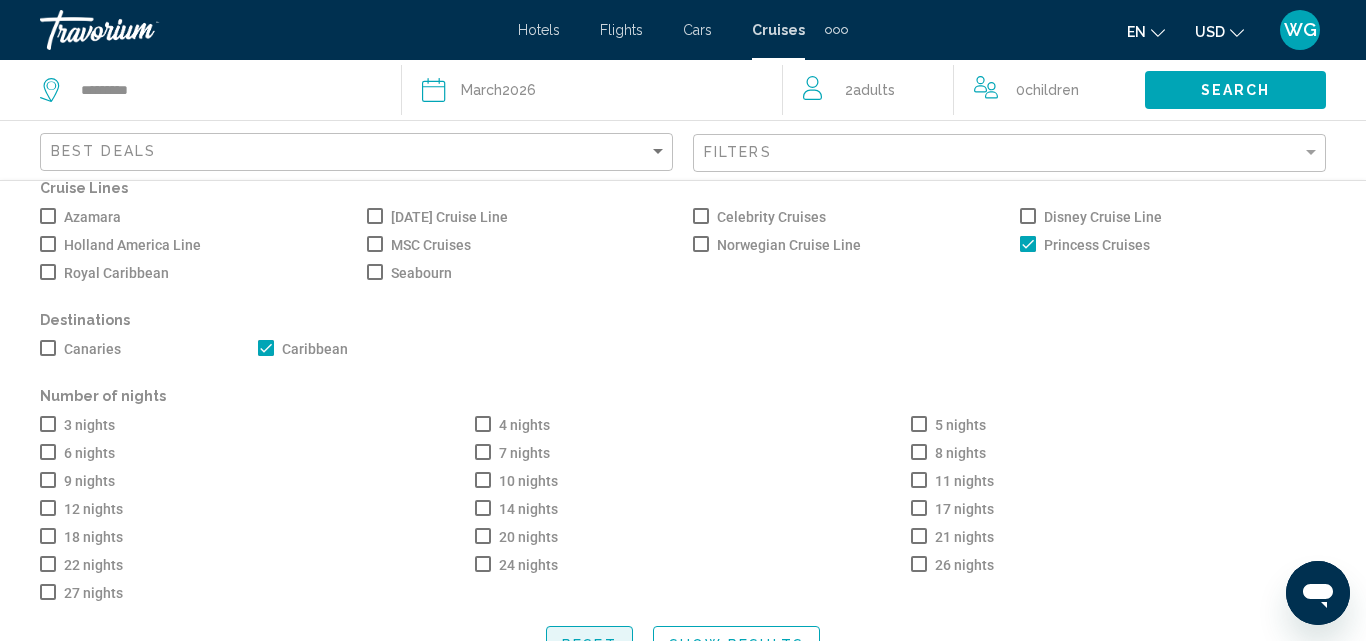 click on "Reset" 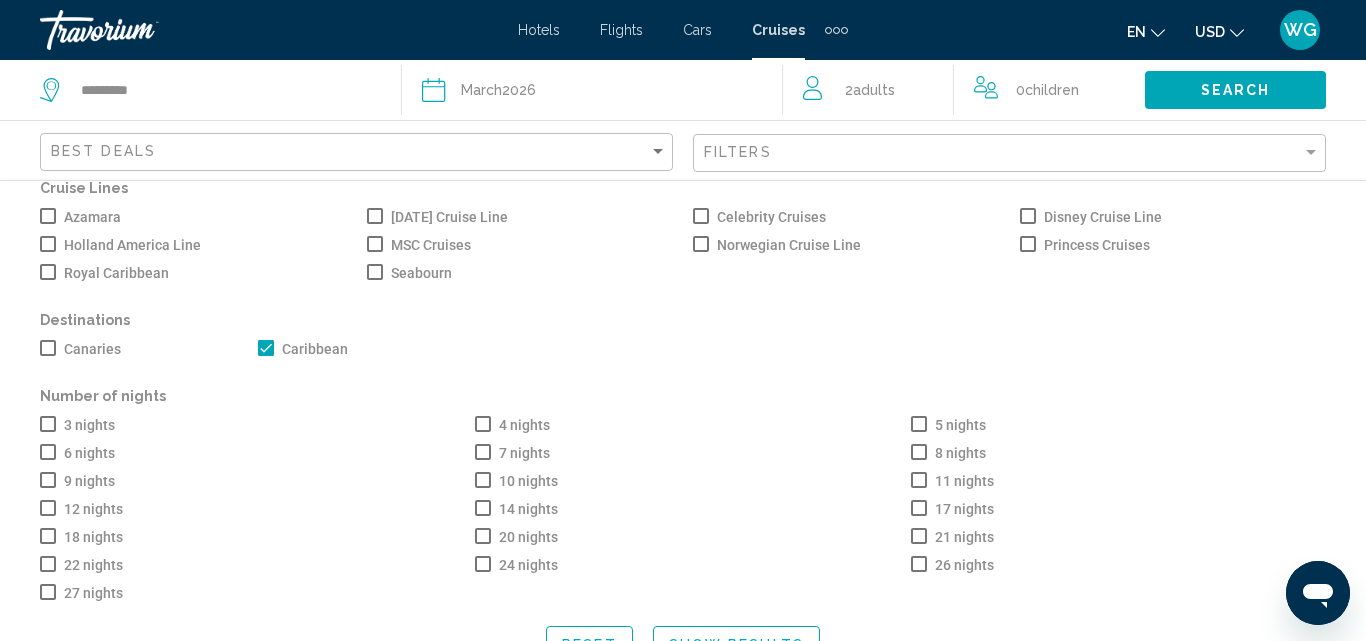 click at bounding box center (1028, 244) 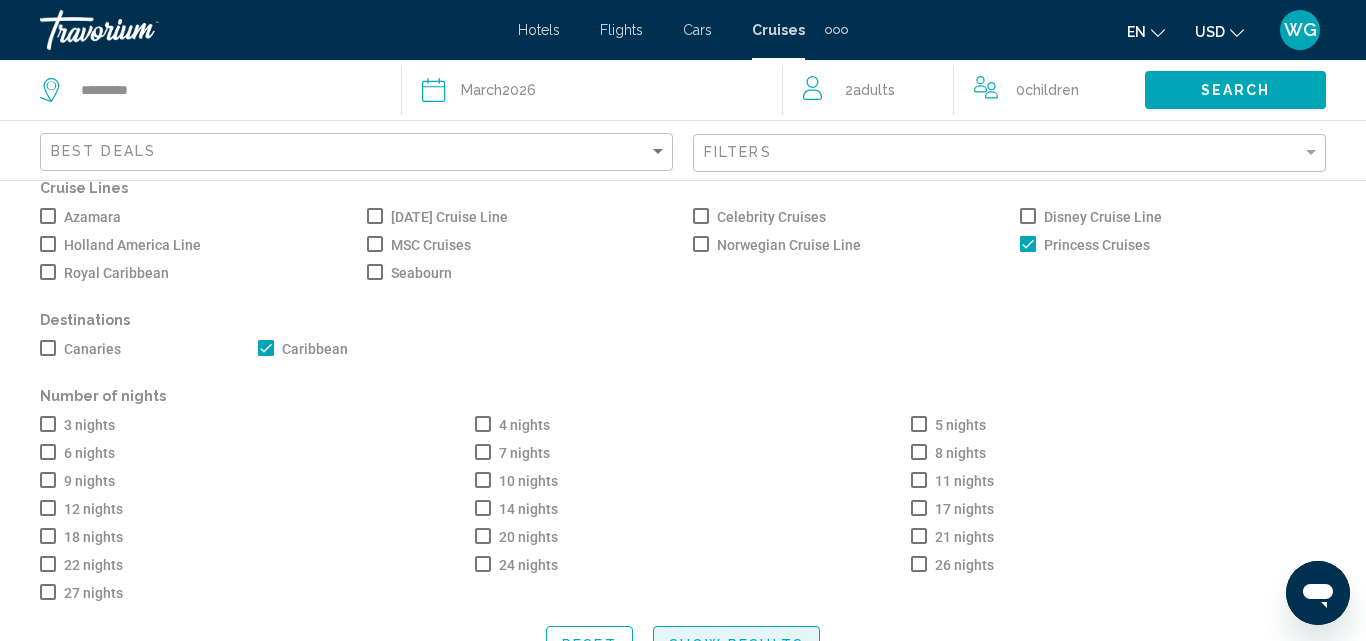 click on "Show Results" 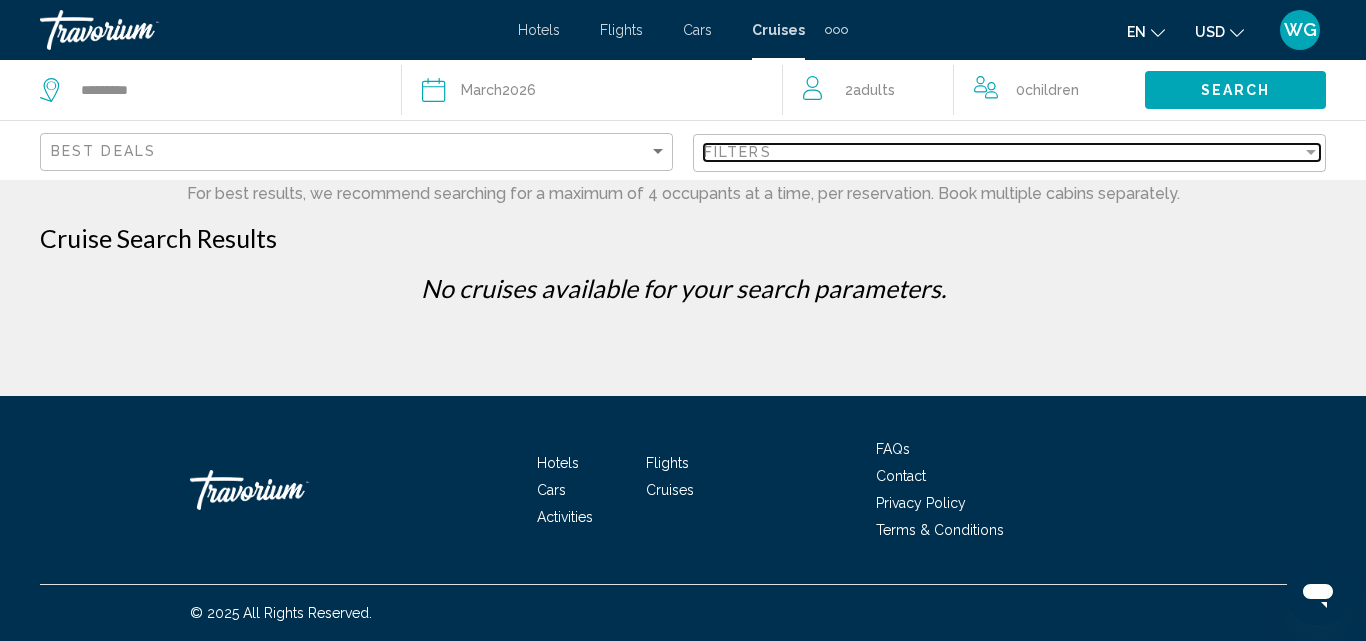 click on "Filters" at bounding box center [1003, 152] 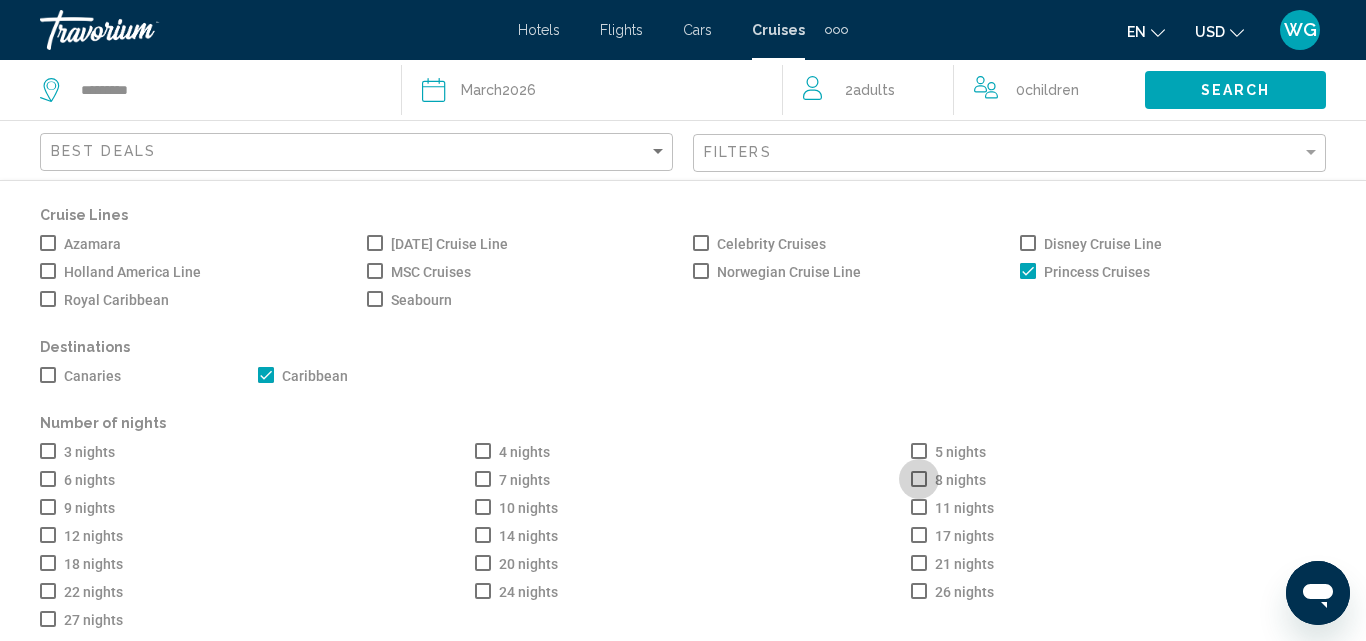 click on "8 nights" at bounding box center (948, 480) 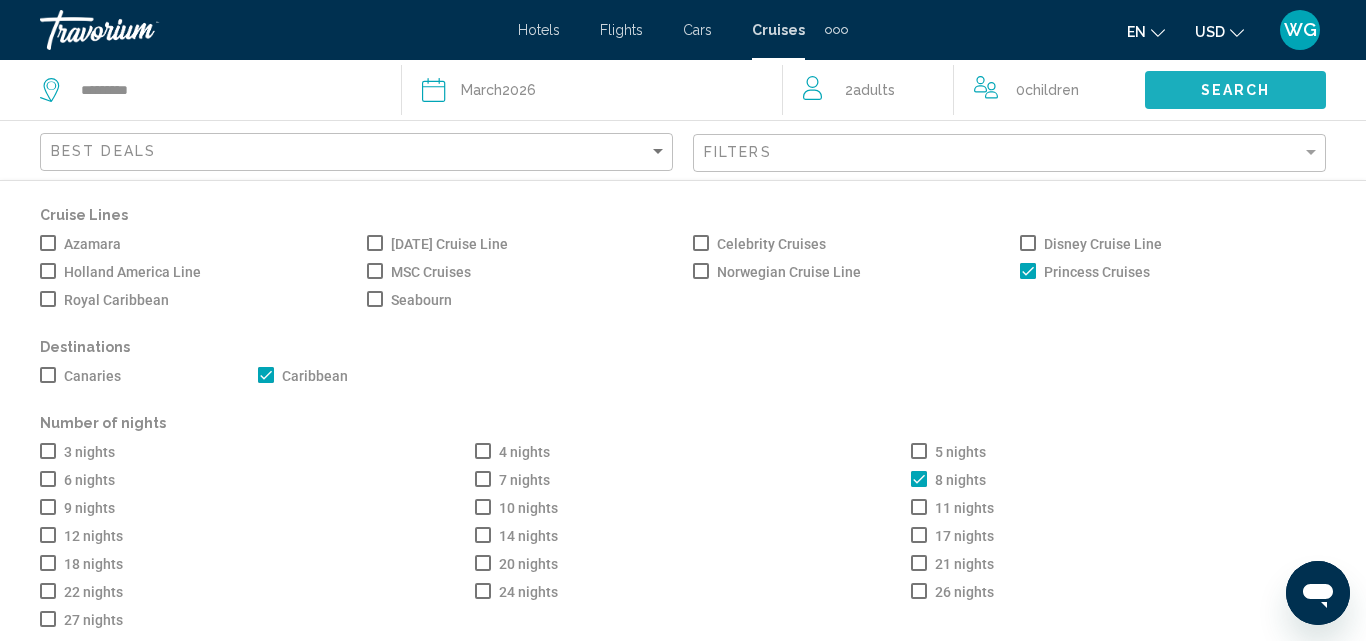 click on "Search" 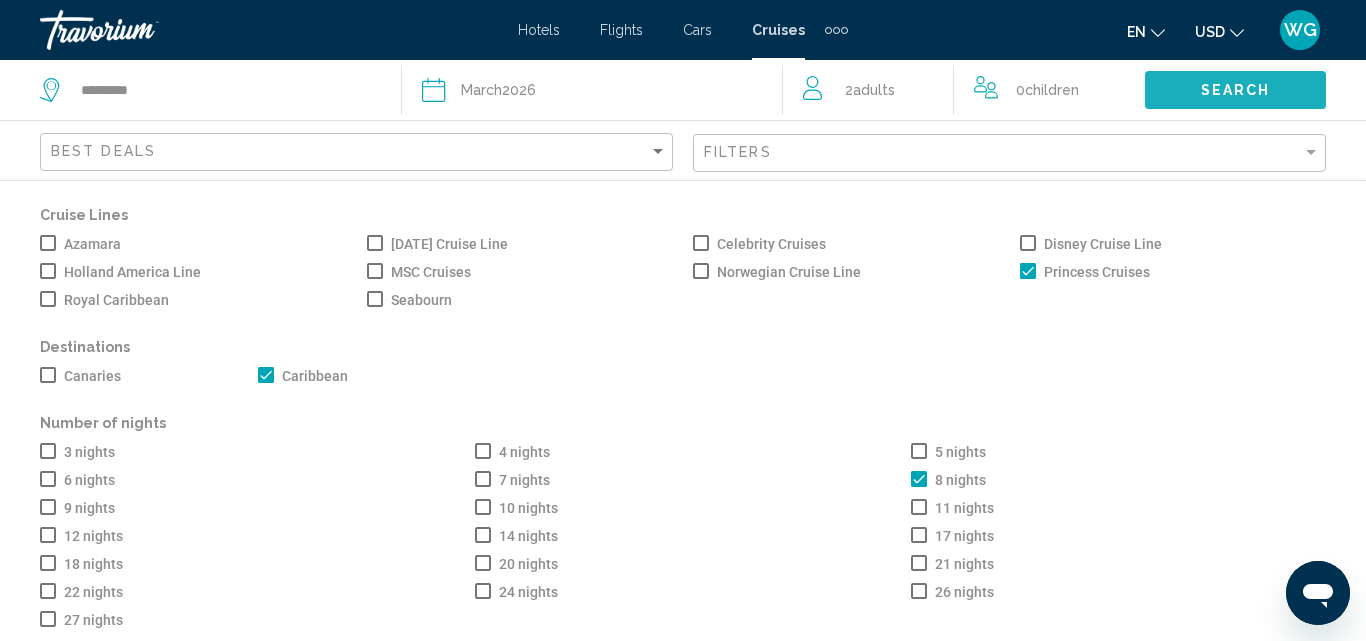 click on "Search" 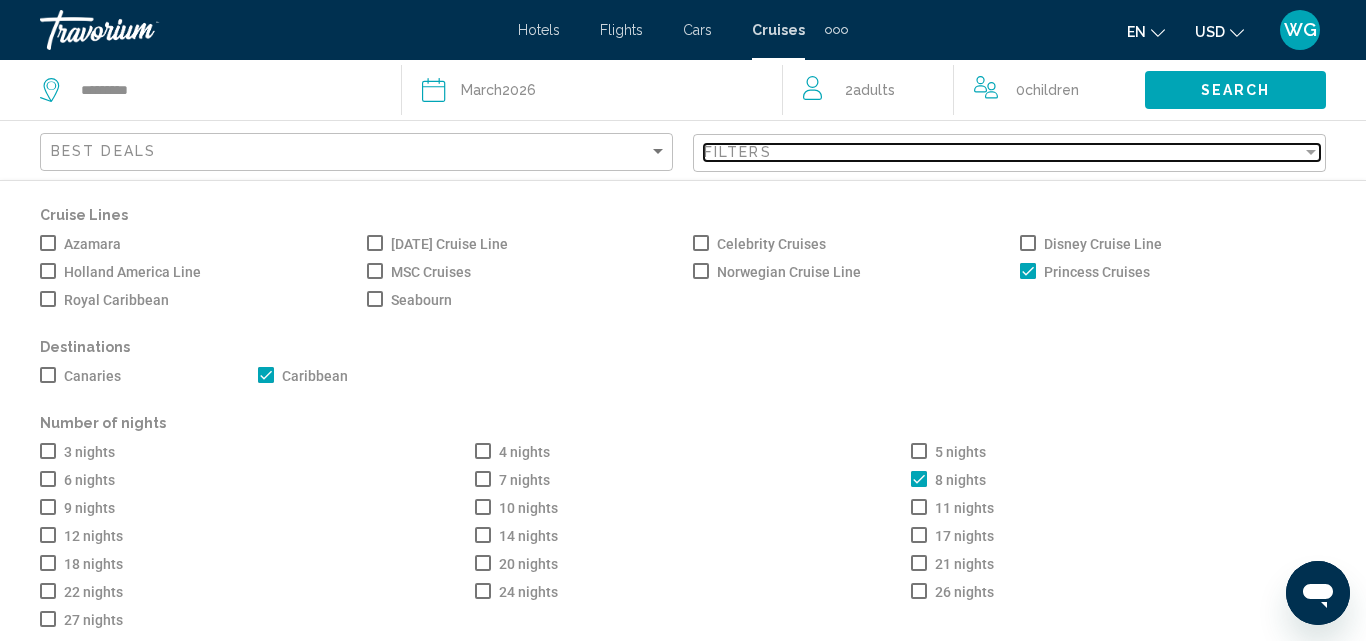 click on "Filters" at bounding box center (1003, 152) 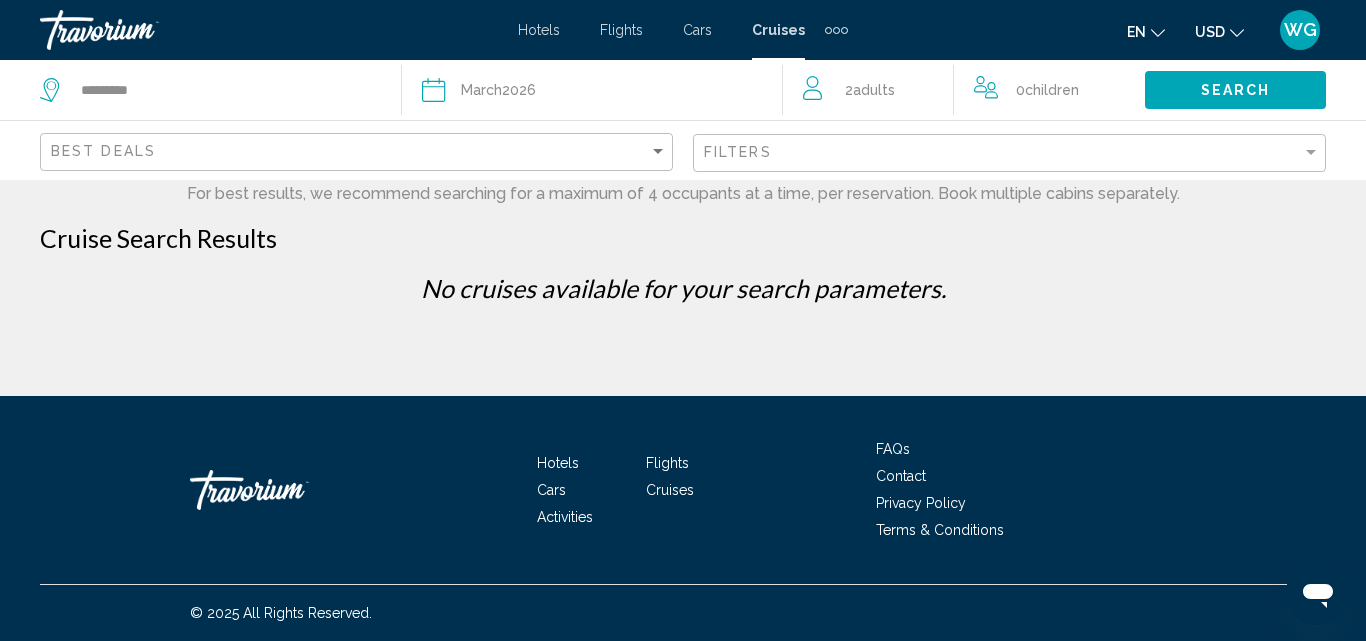 click on "Search" 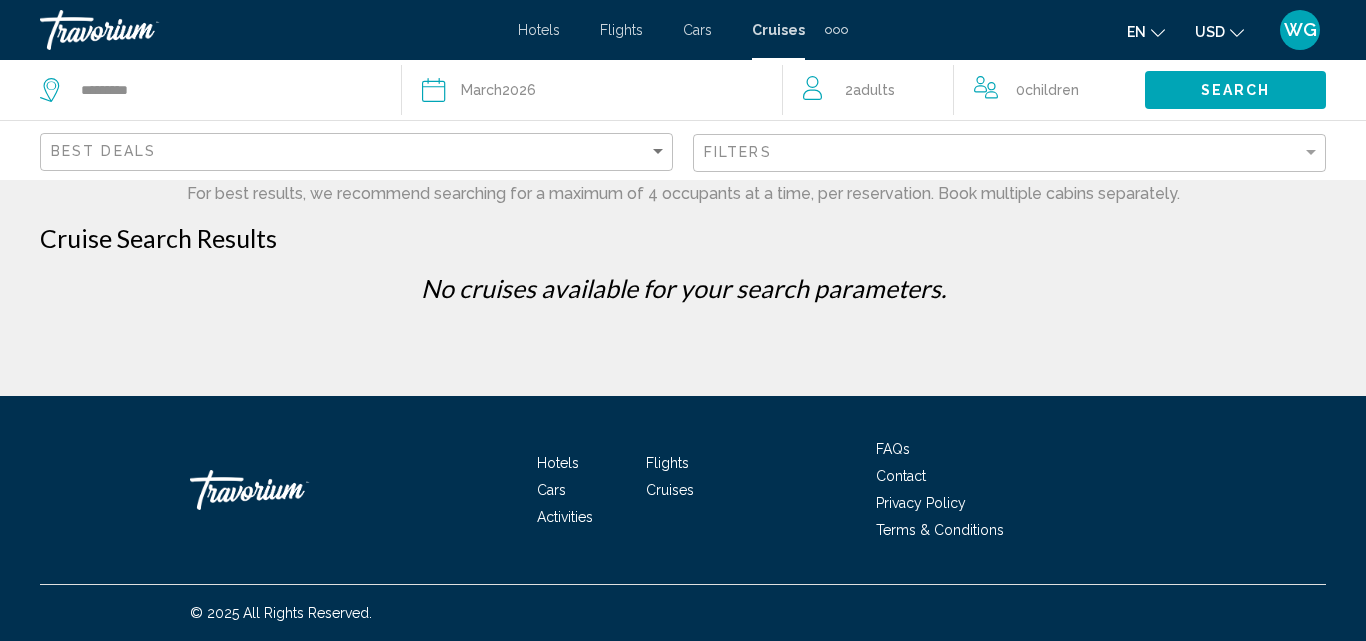scroll, scrollTop: 0, scrollLeft: 0, axis: both 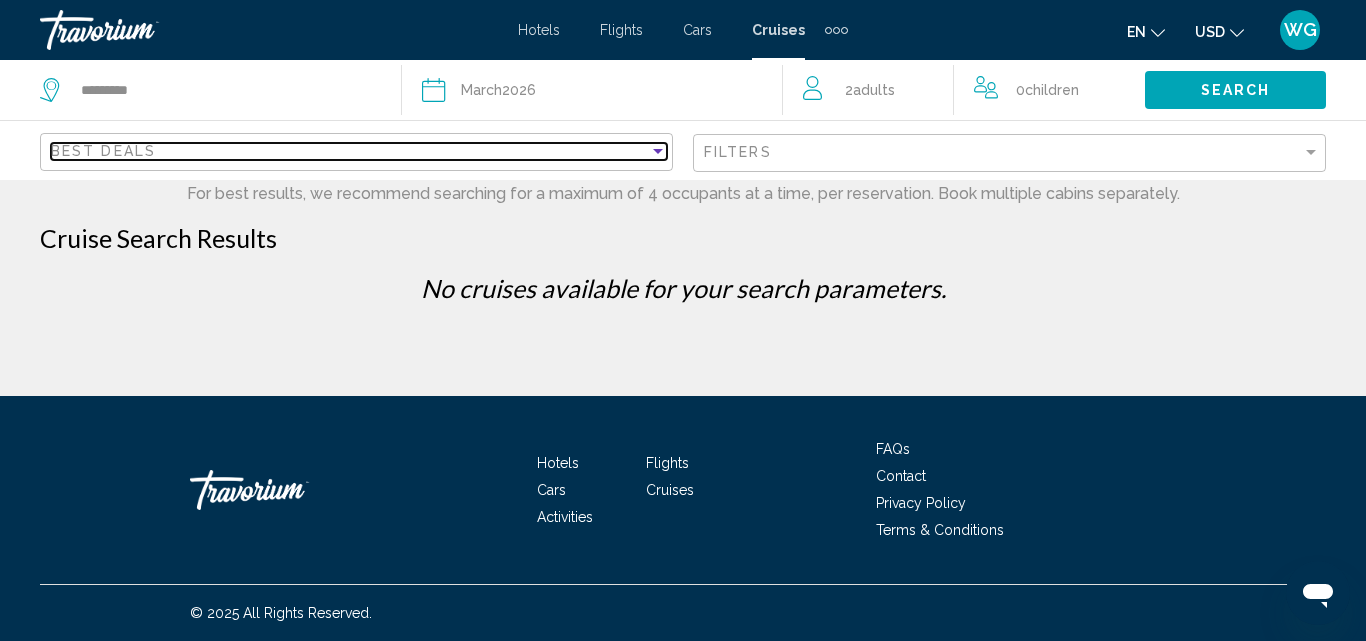 click on "Best Deals" at bounding box center [350, 151] 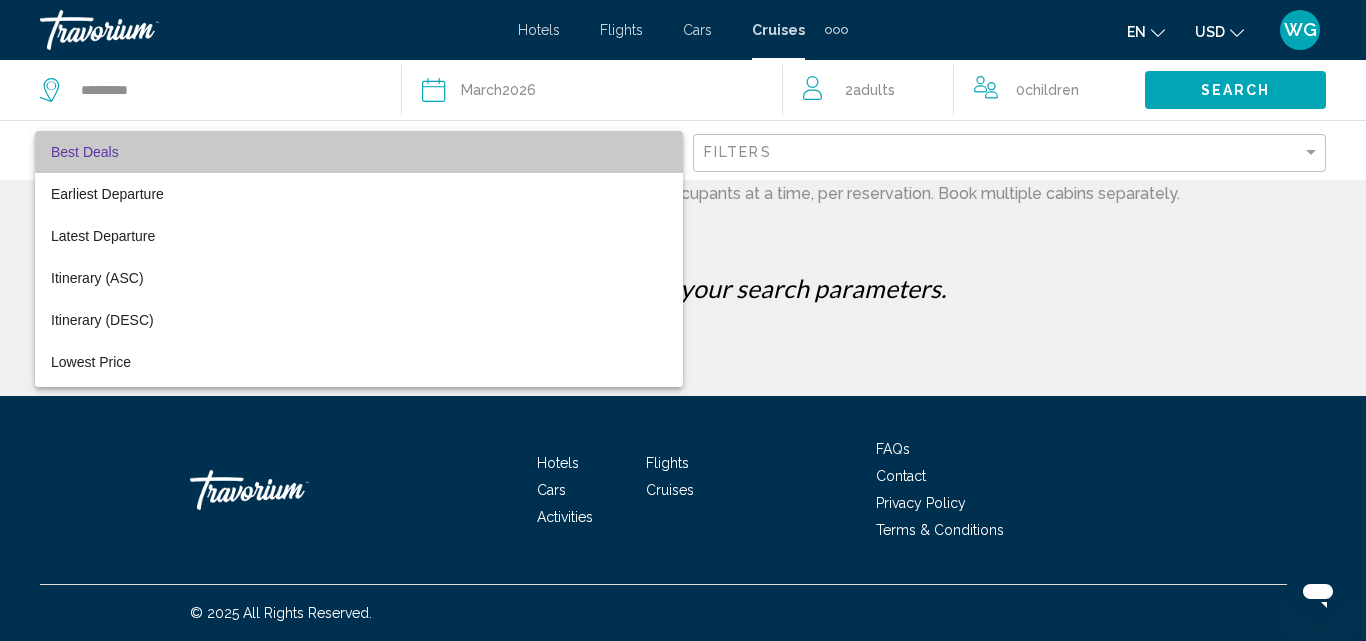 click on "Best Deals" at bounding box center (359, 152) 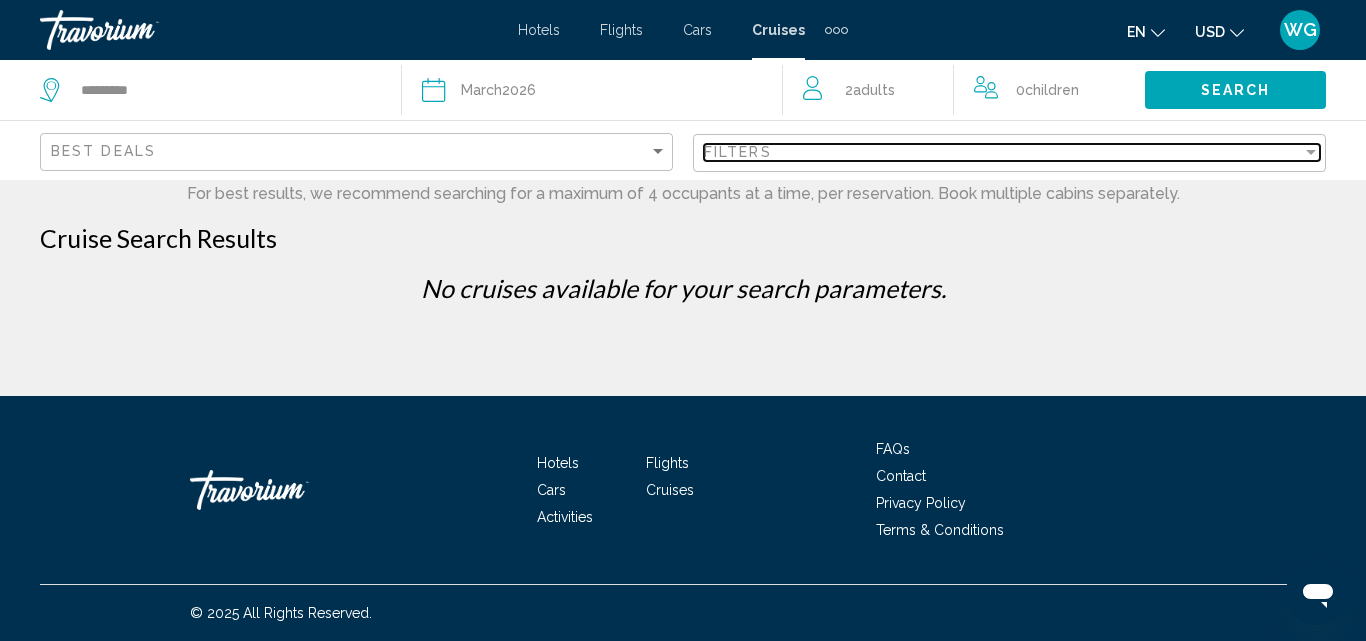click on "Filters" at bounding box center [1003, 152] 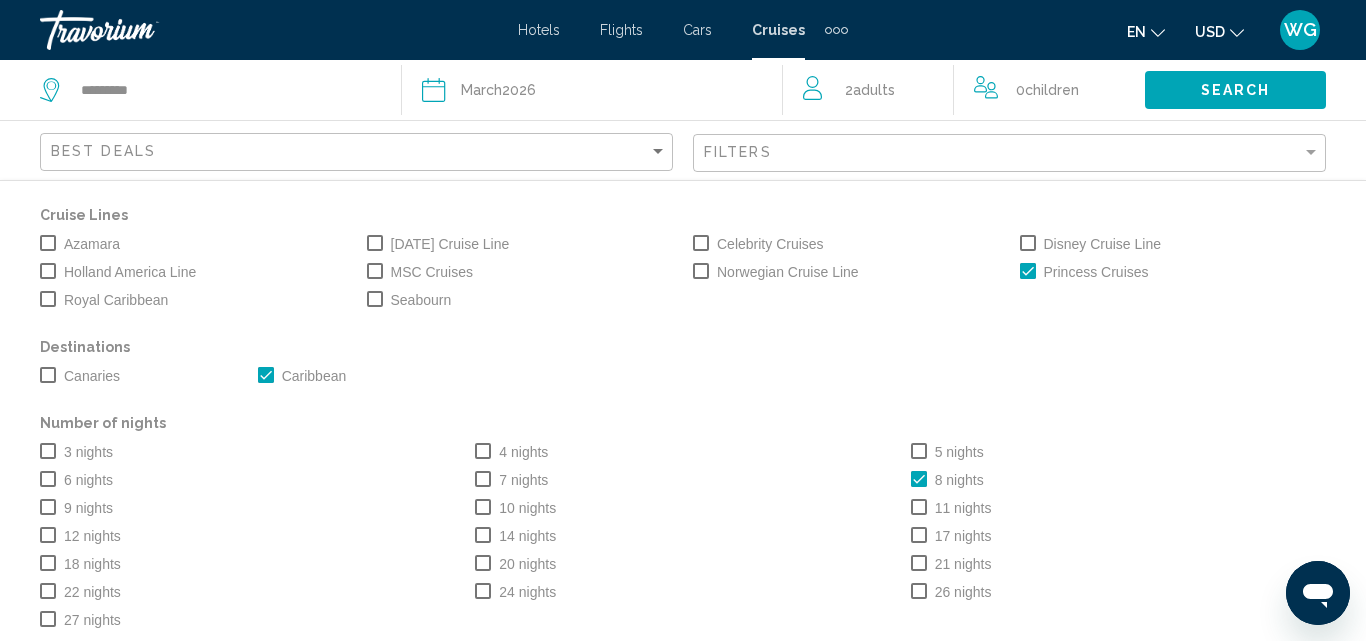 click at bounding box center (919, 479) 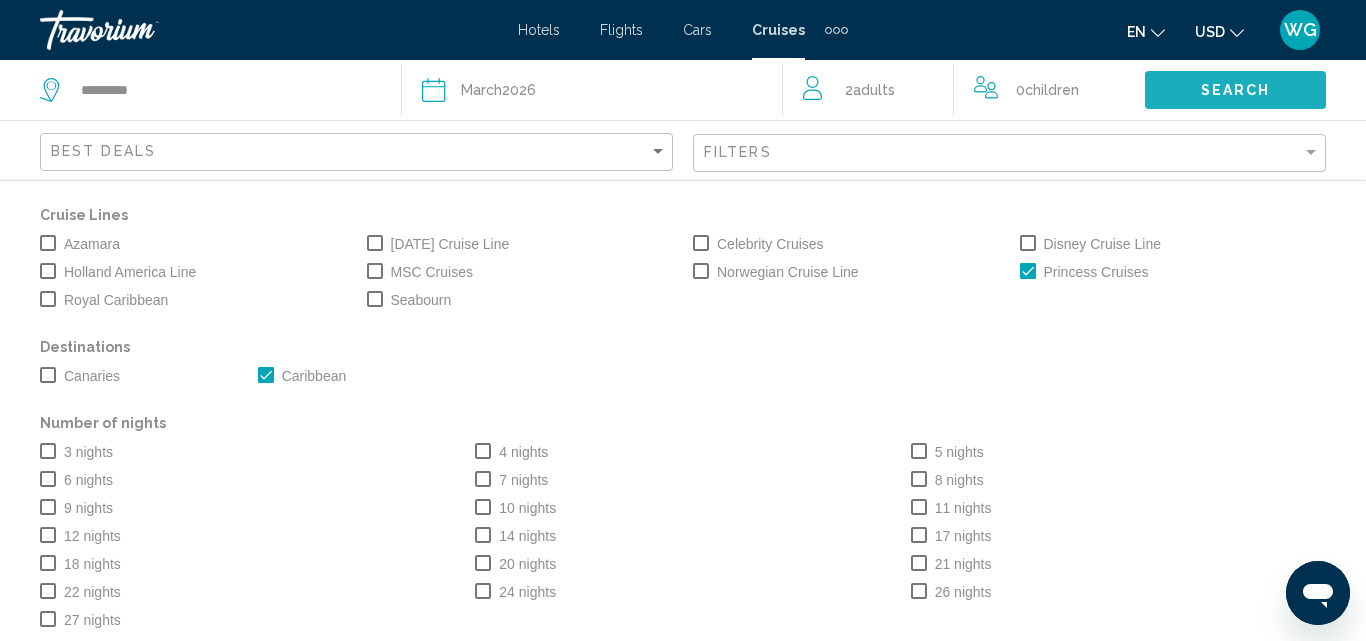 click on "Search" 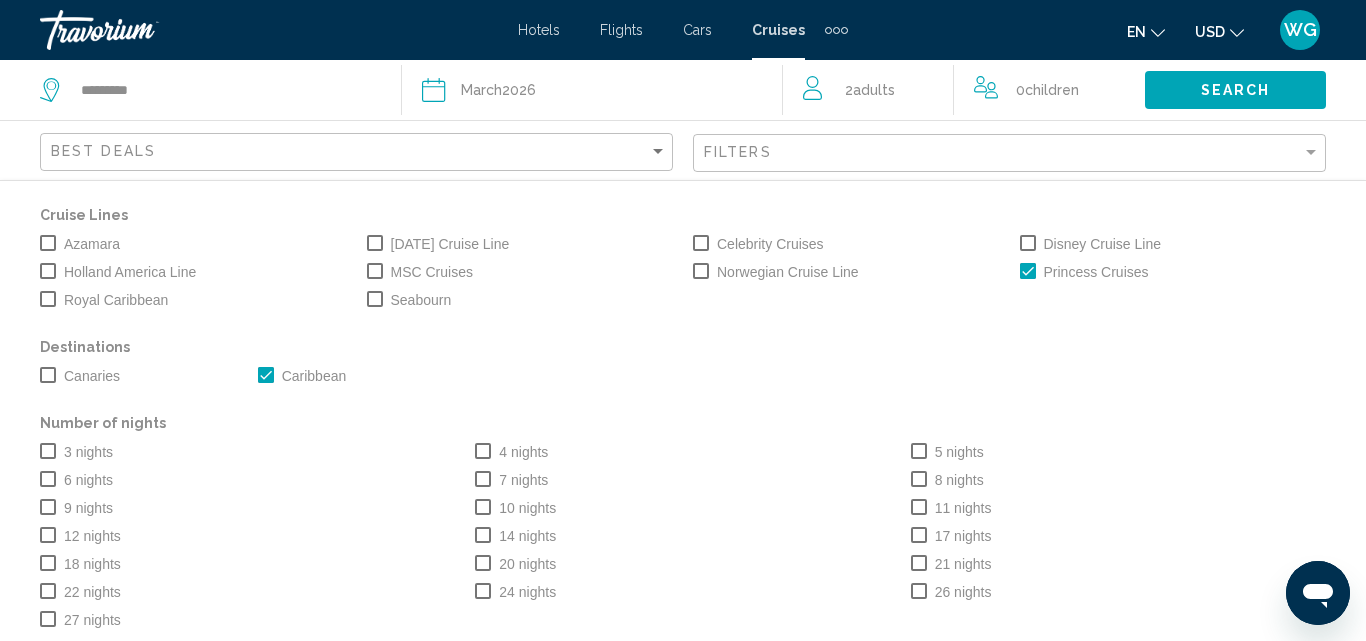 click on "Search" 